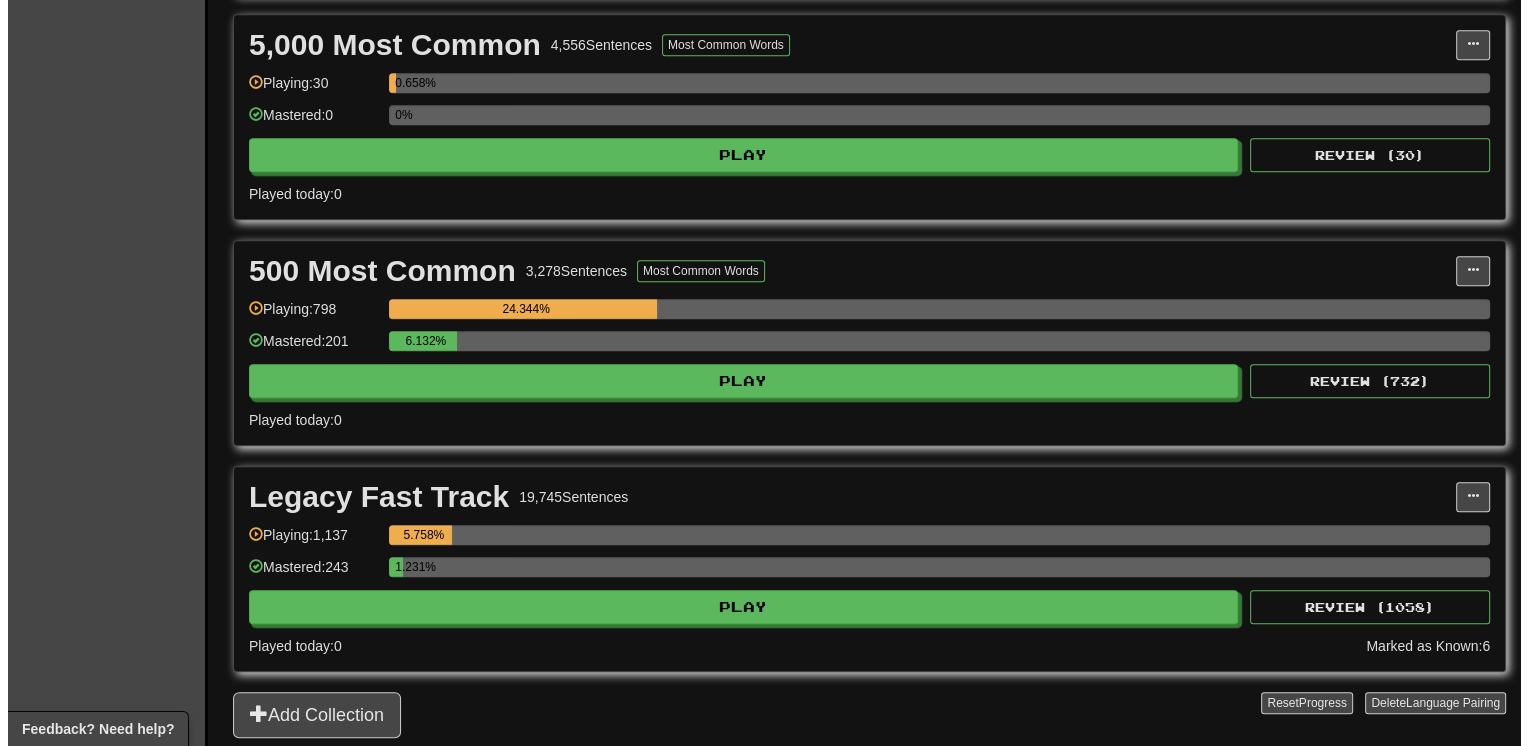 scroll, scrollTop: 1360, scrollLeft: 0, axis: vertical 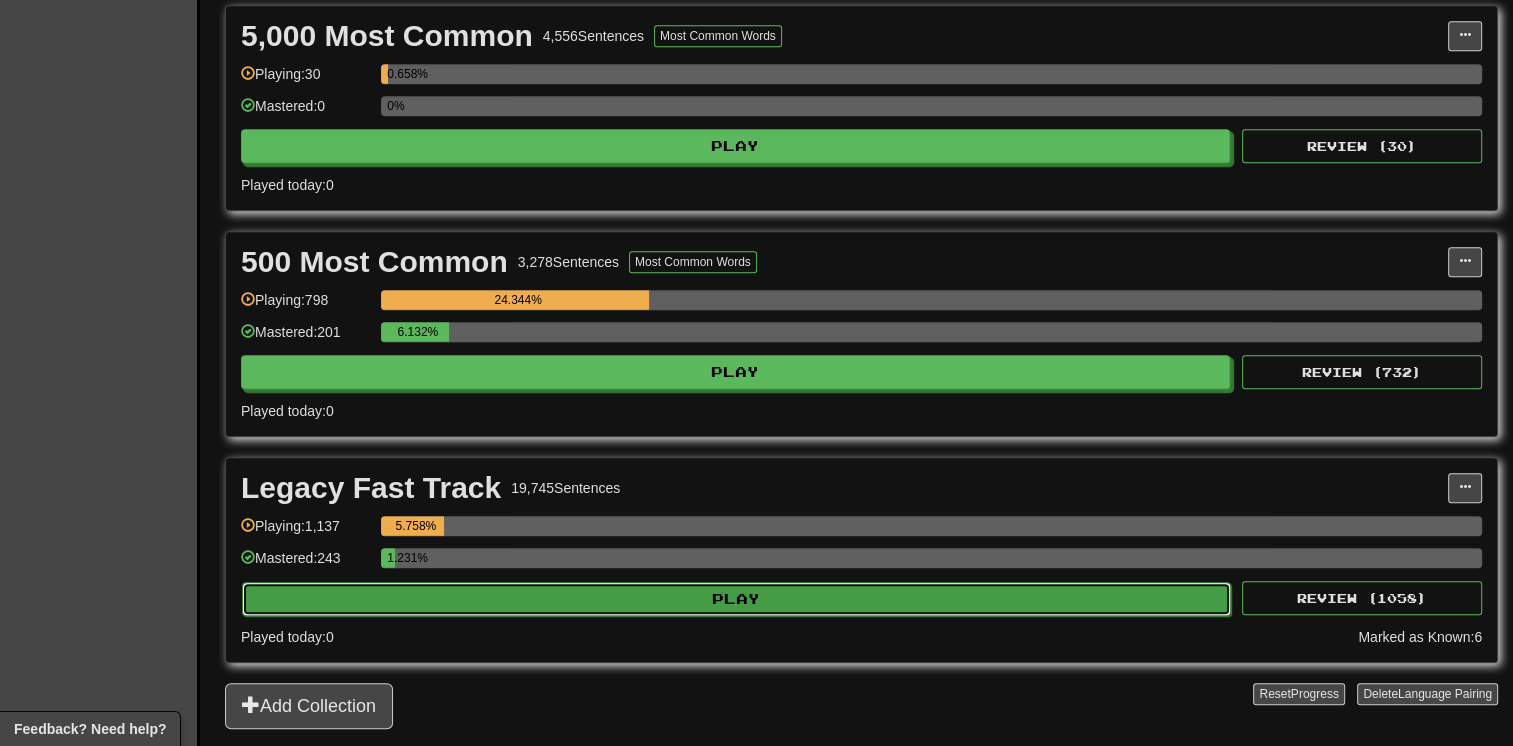 click on "Play" at bounding box center (736, 599) 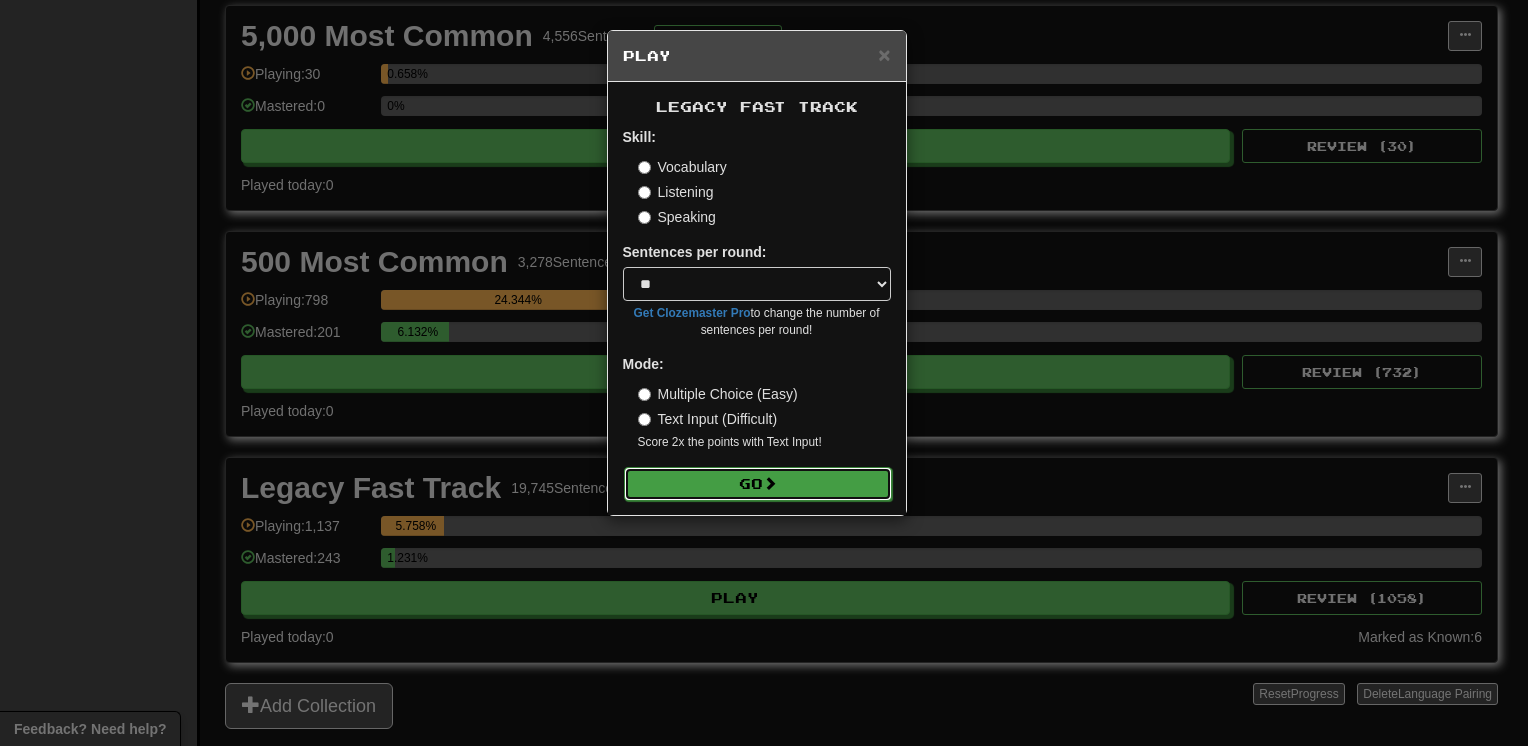 click on "Go" at bounding box center (758, 484) 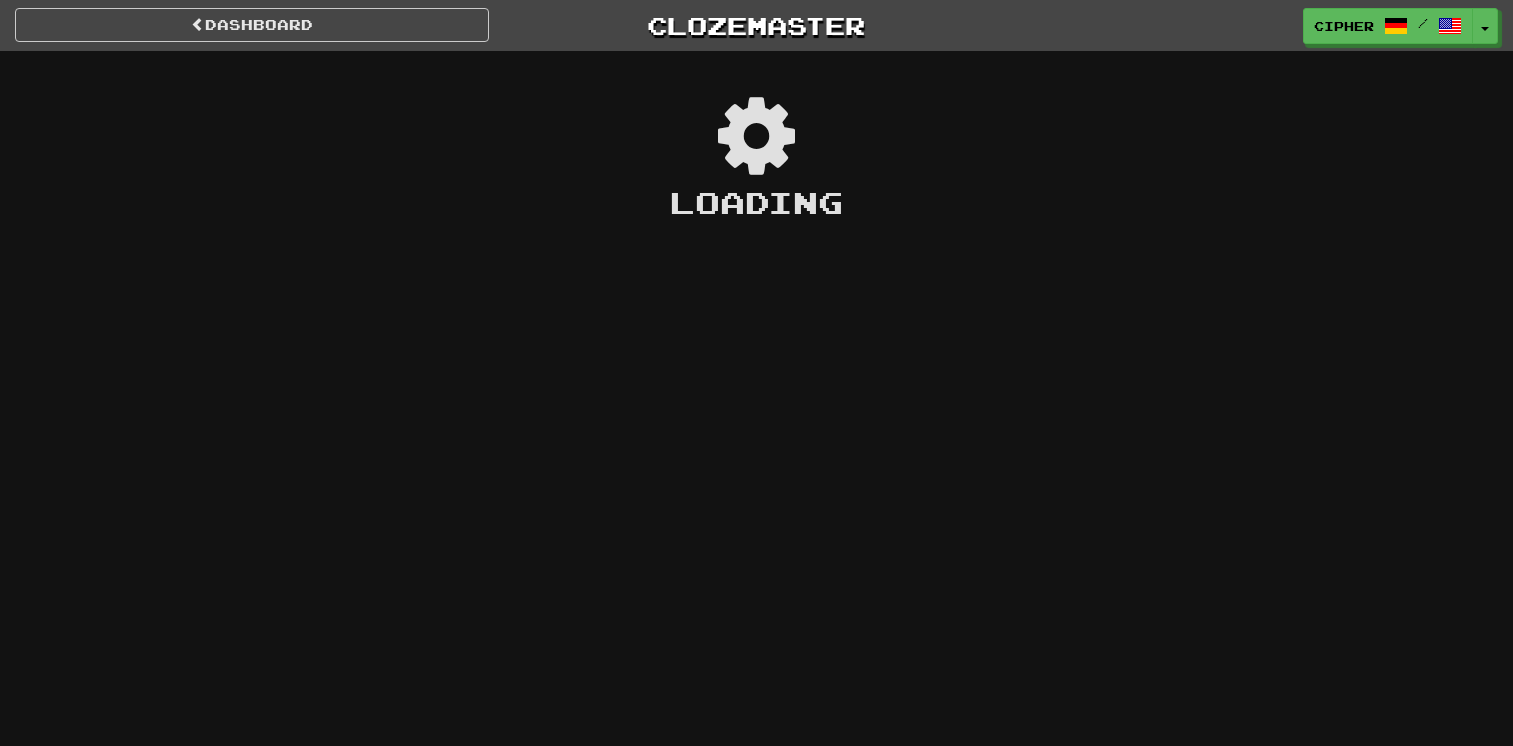 scroll, scrollTop: 0, scrollLeft: 0, axis: both 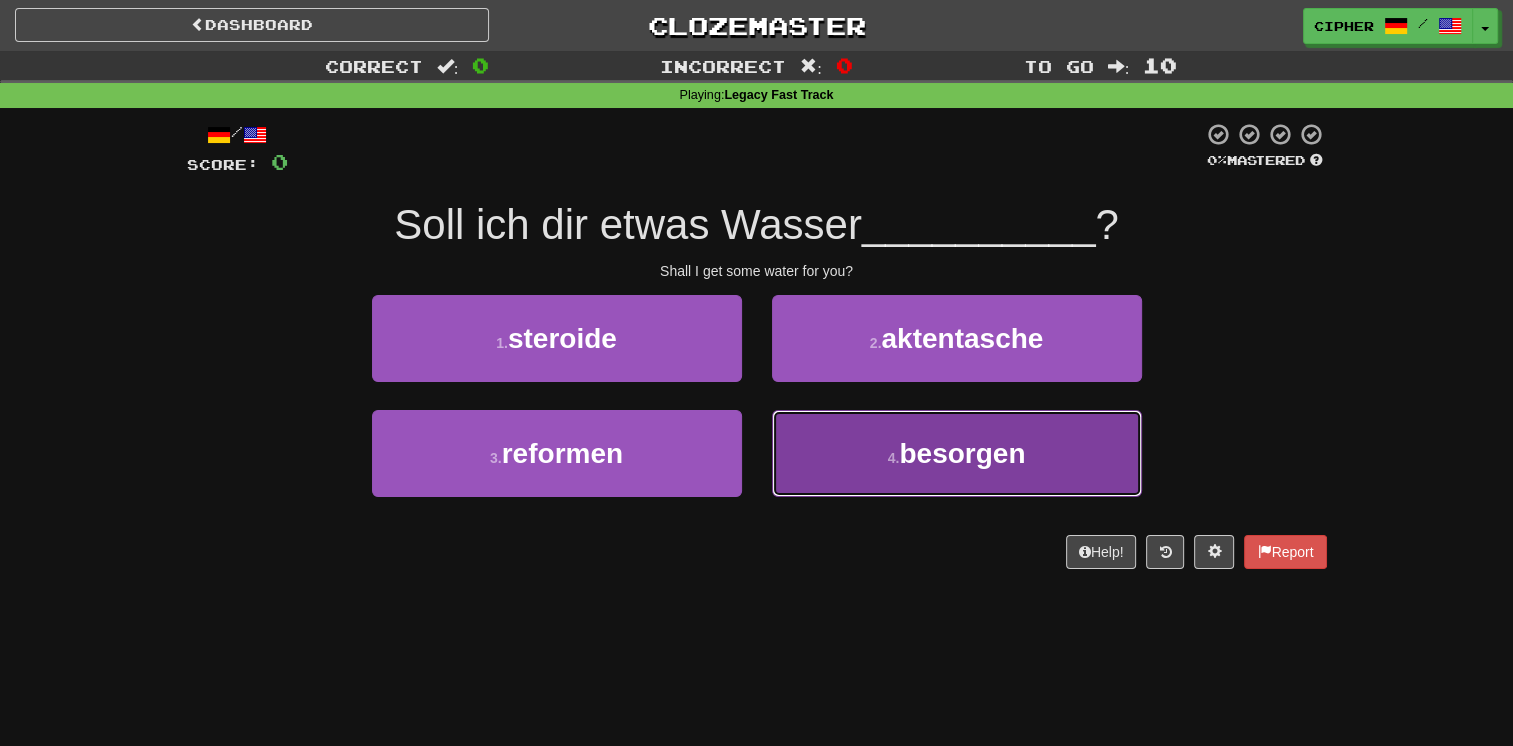click on "4 .  besorgen" at bounding box center (957, 453) 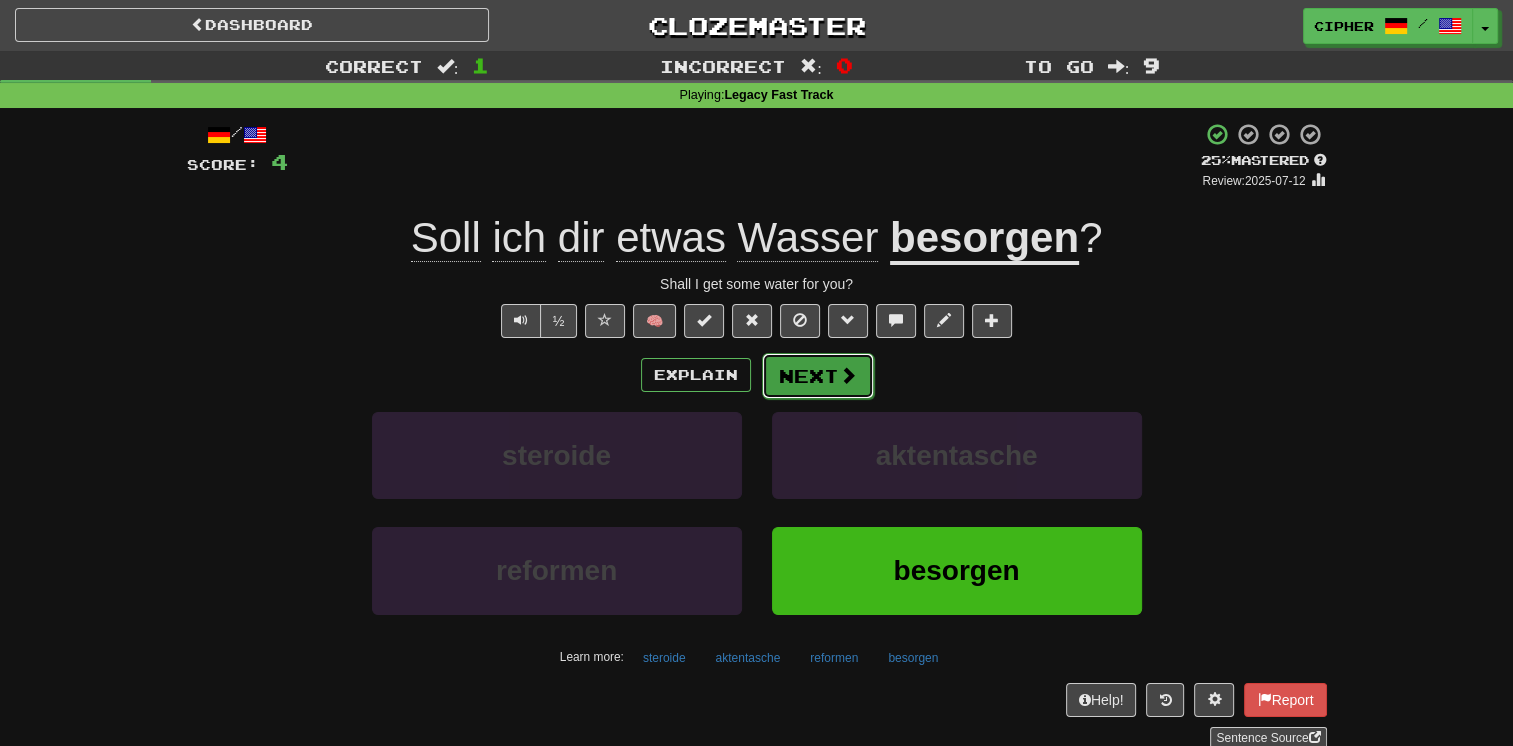 click on "Next" at bounding box center [818, 376] 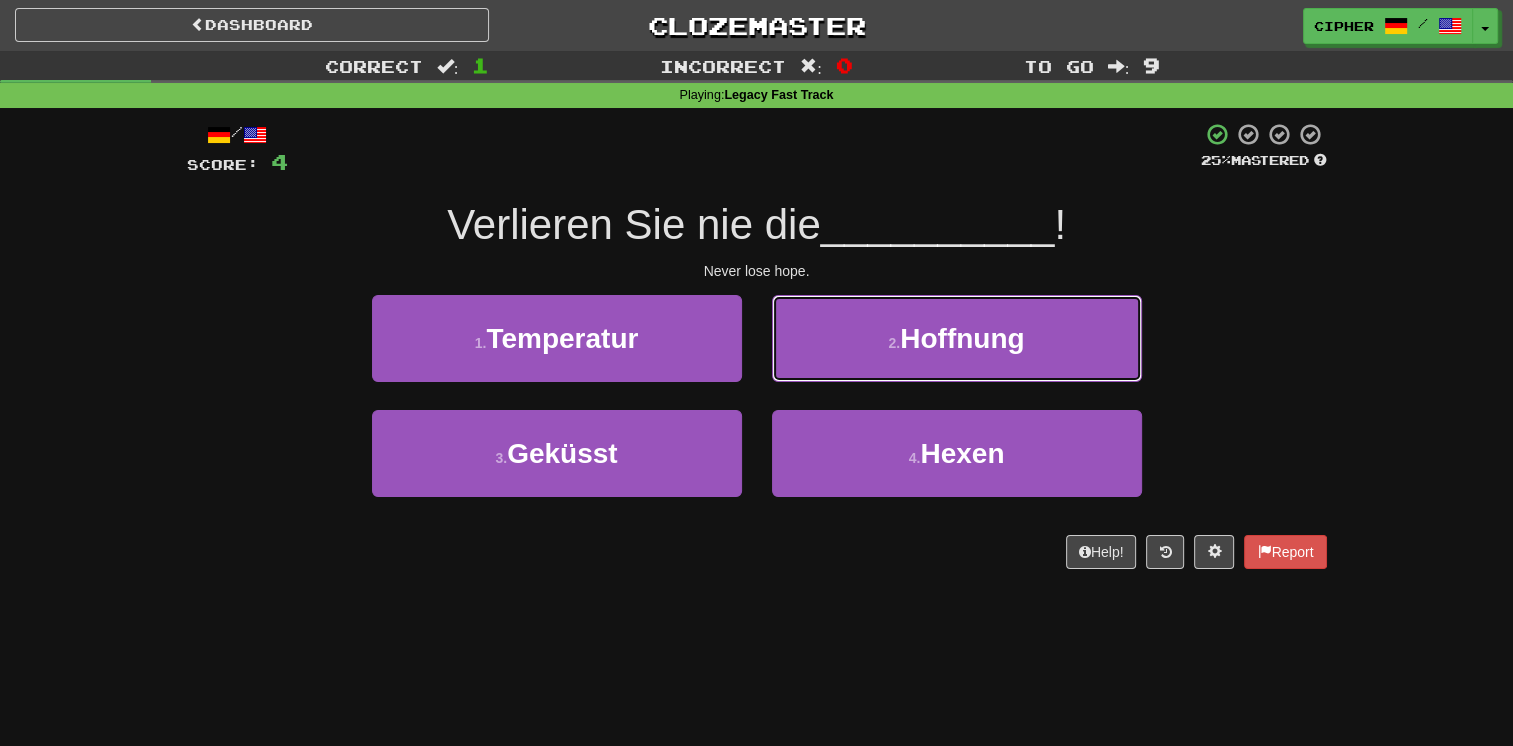 click on "2 .  Hoffnung" at bounding box center [957, 338] 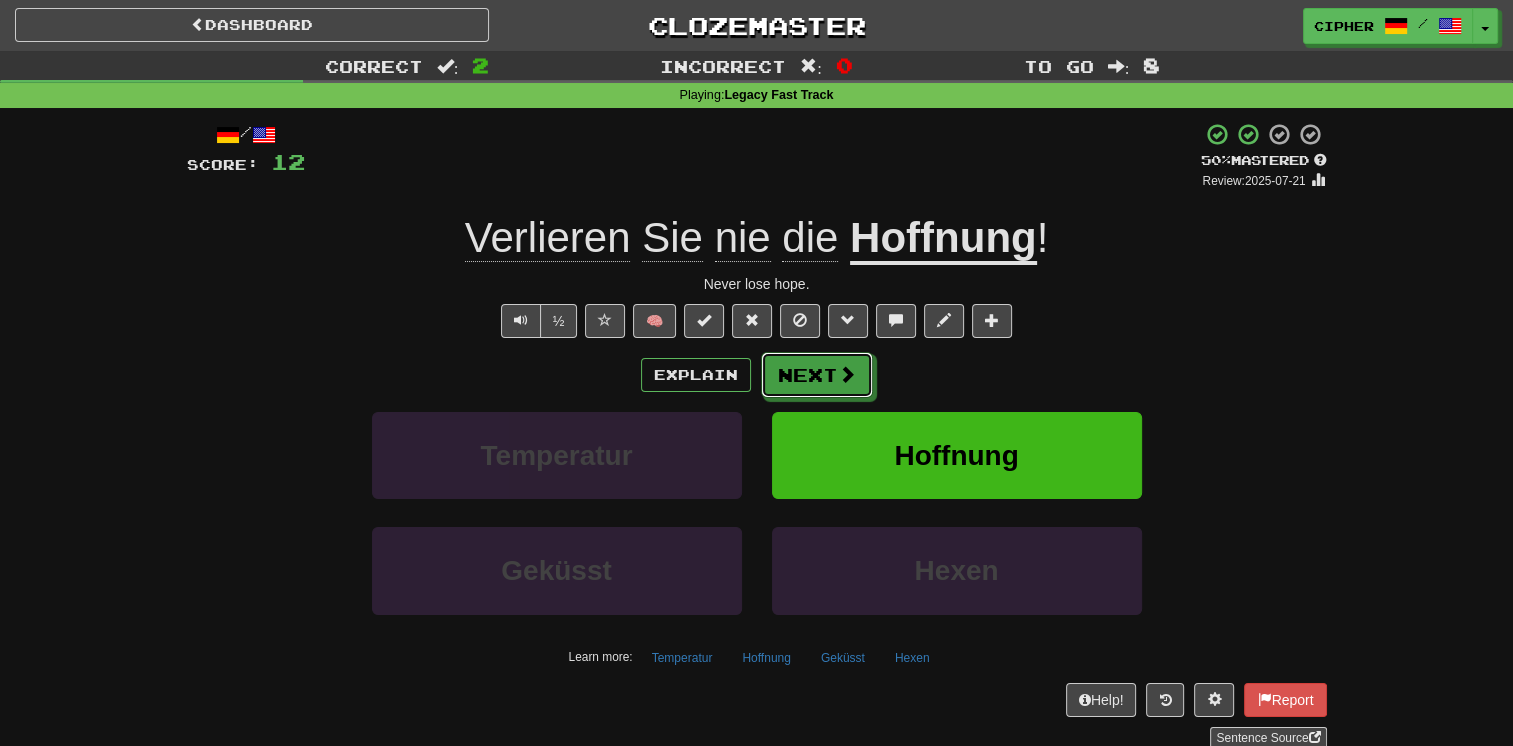 click on "Next" at bounding box center (817, 375) 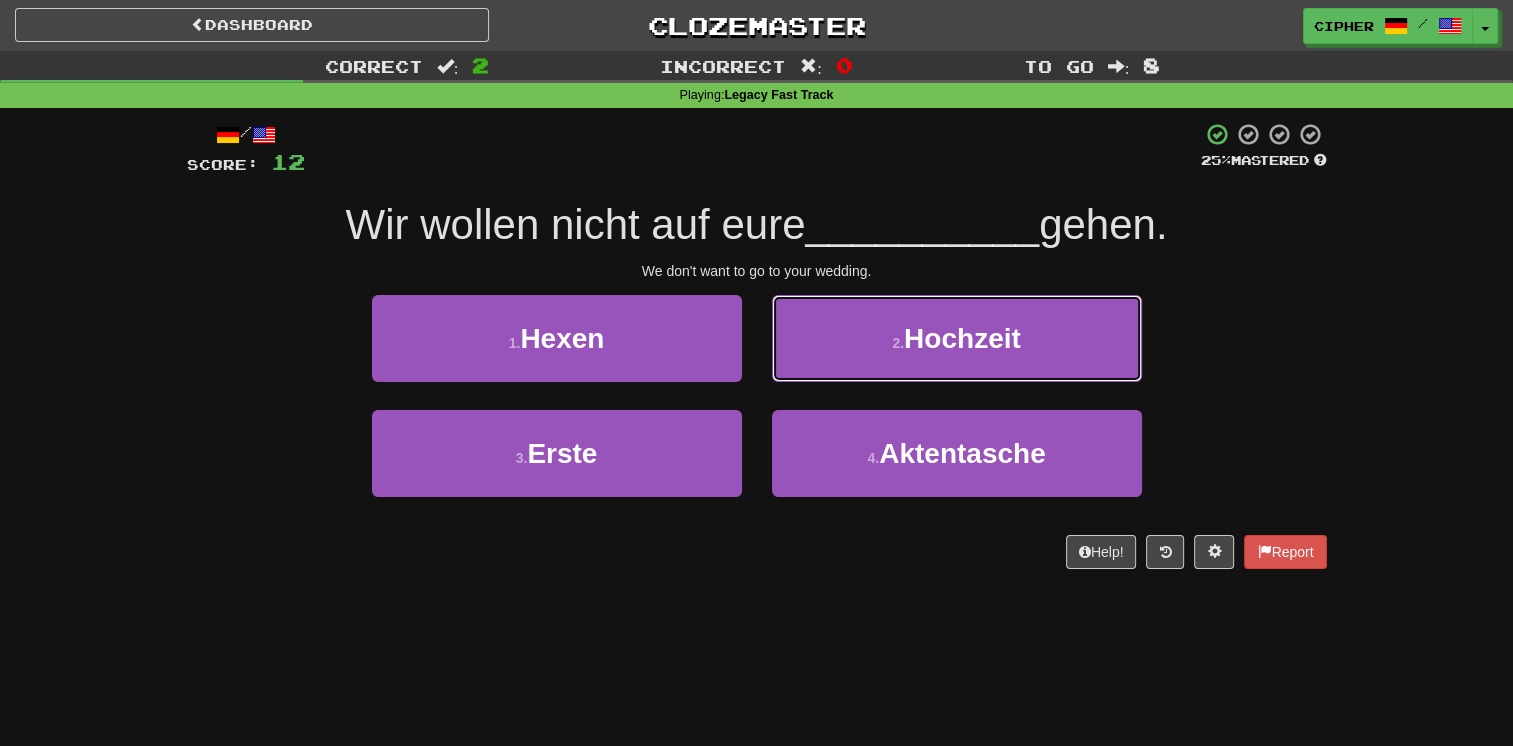 click on "2 .  Hochzeit" at bounding box center (957, 338) 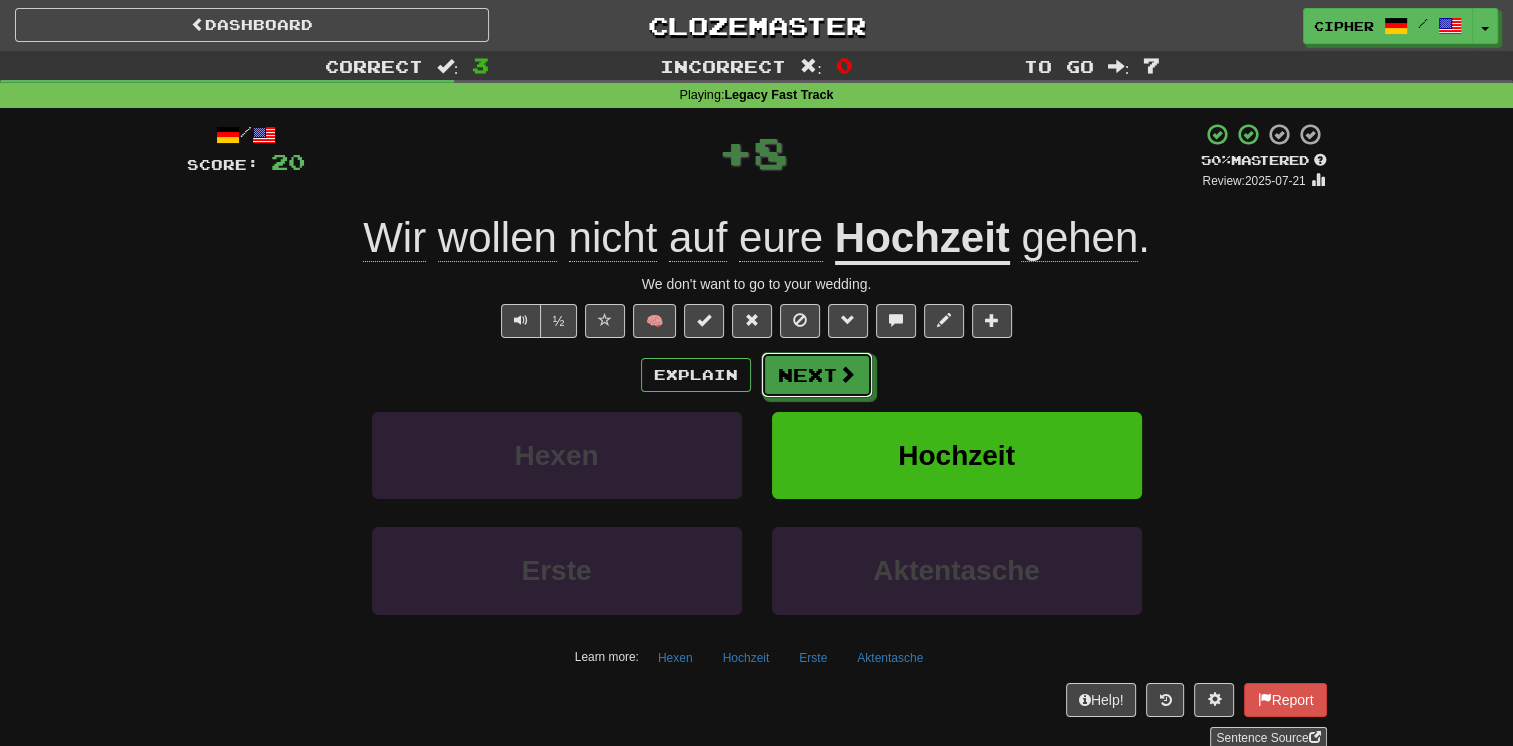 click on "Next" at bounding box center (817, 375) 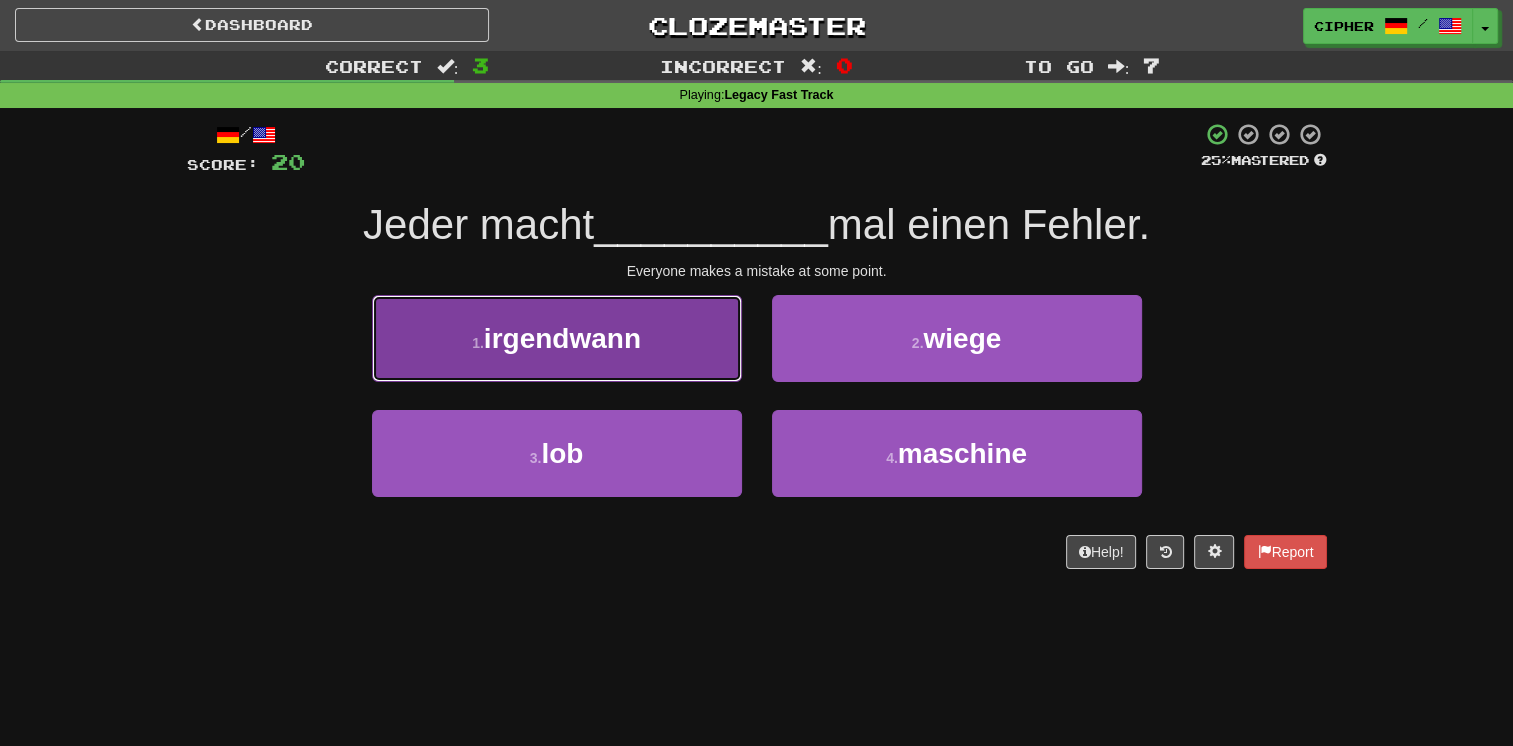 click on "1 .  irgendwann" at bounding box center (557, 338) 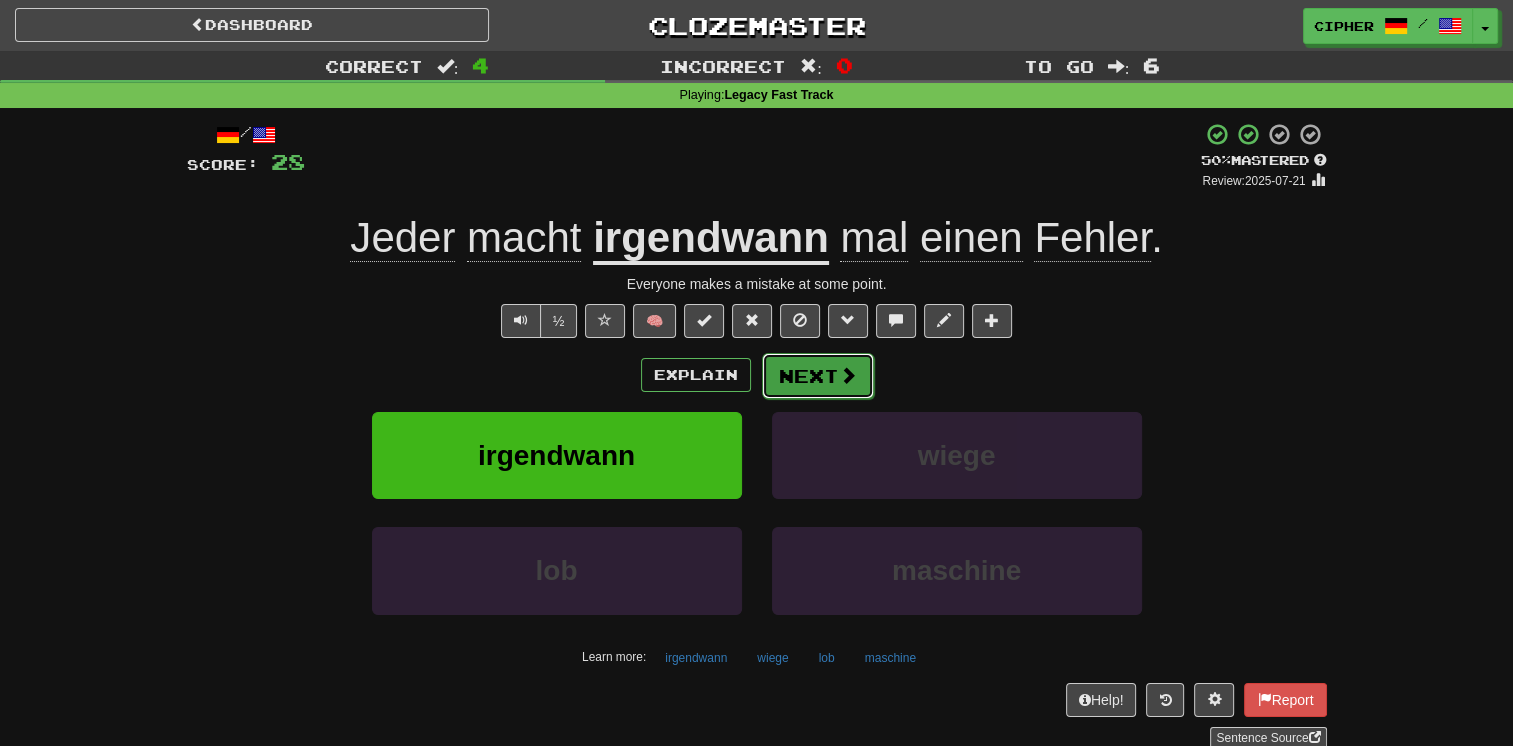 click on "Next" at bounding box center (818, 376) 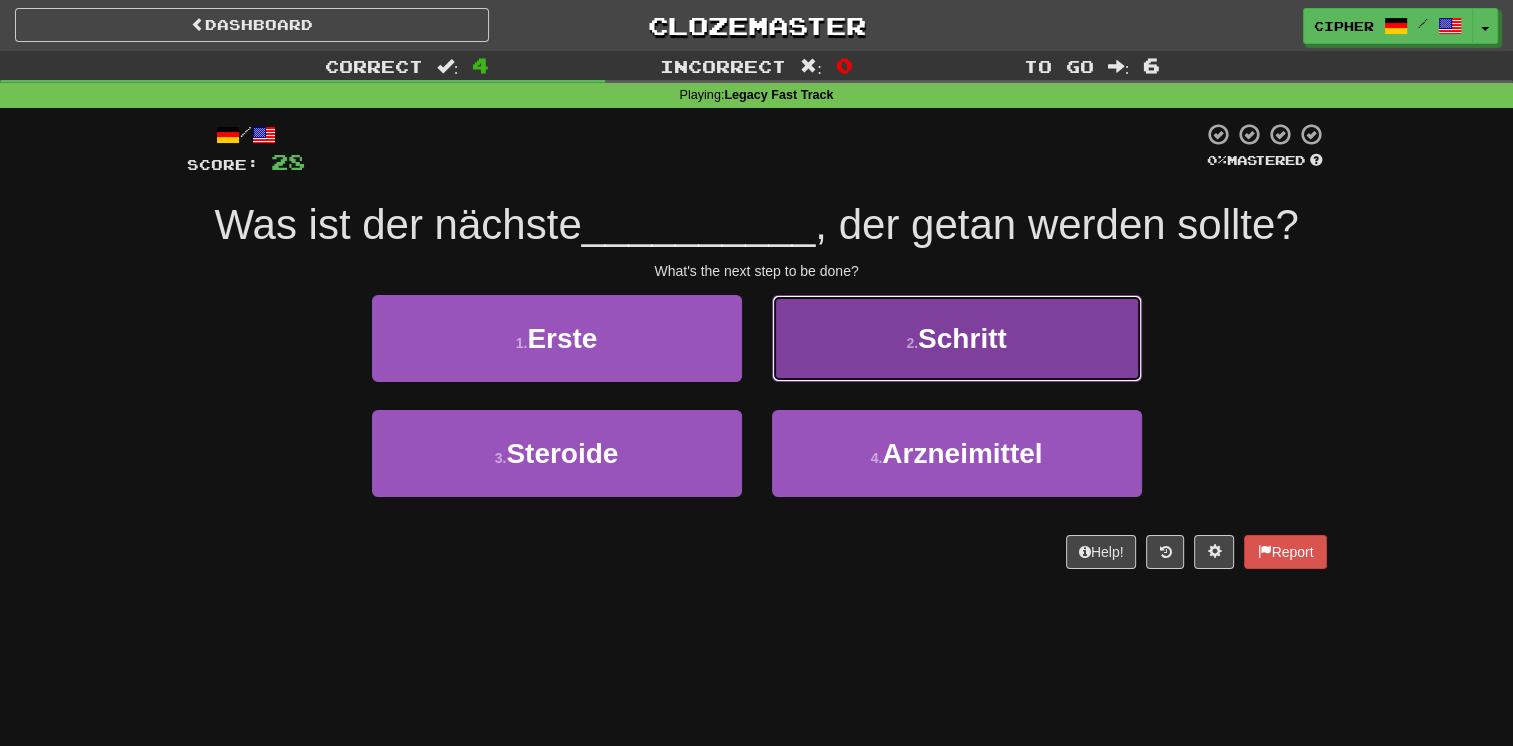click on "2 .  Schritt" at bounding box center [957, 338] 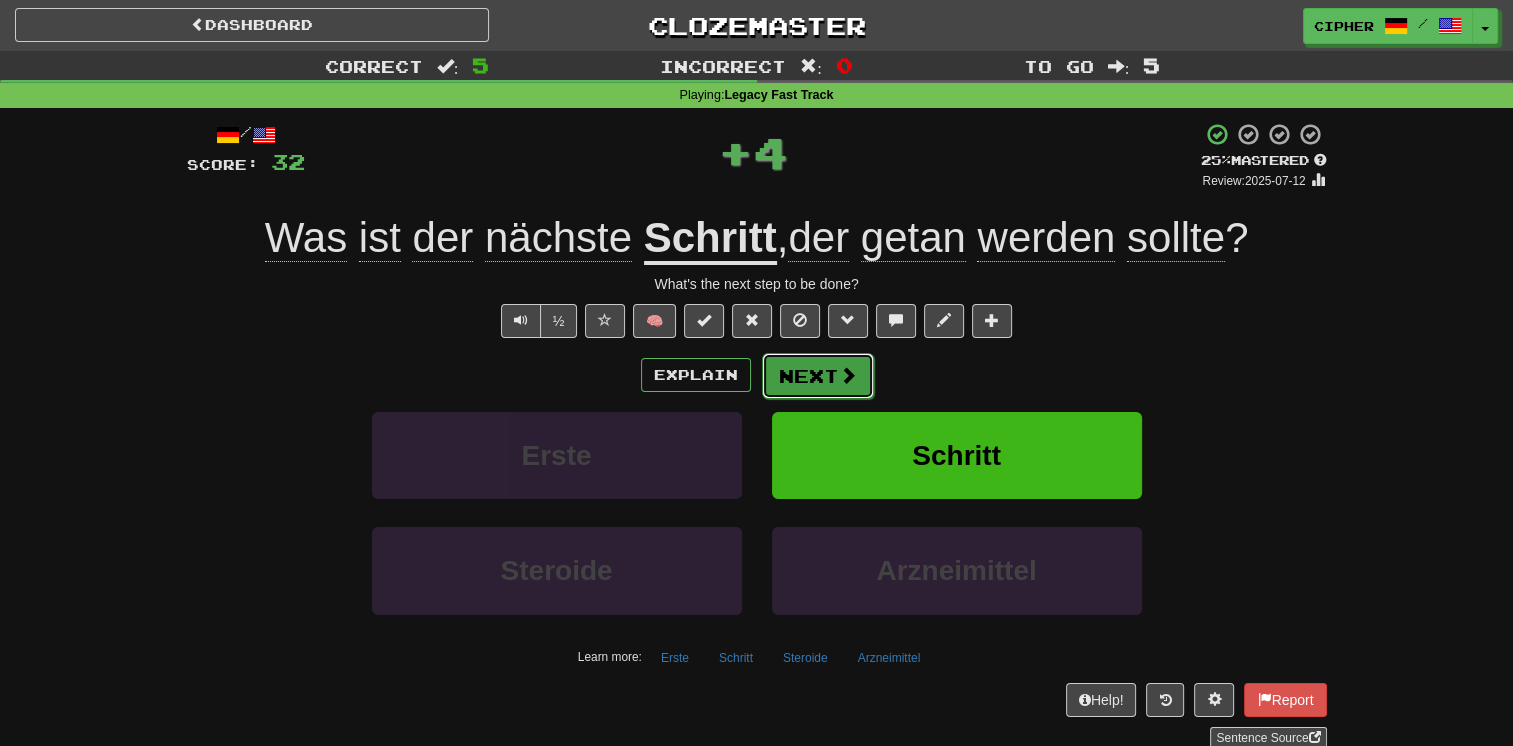 click on "Next" at bounding box center [818, 376] 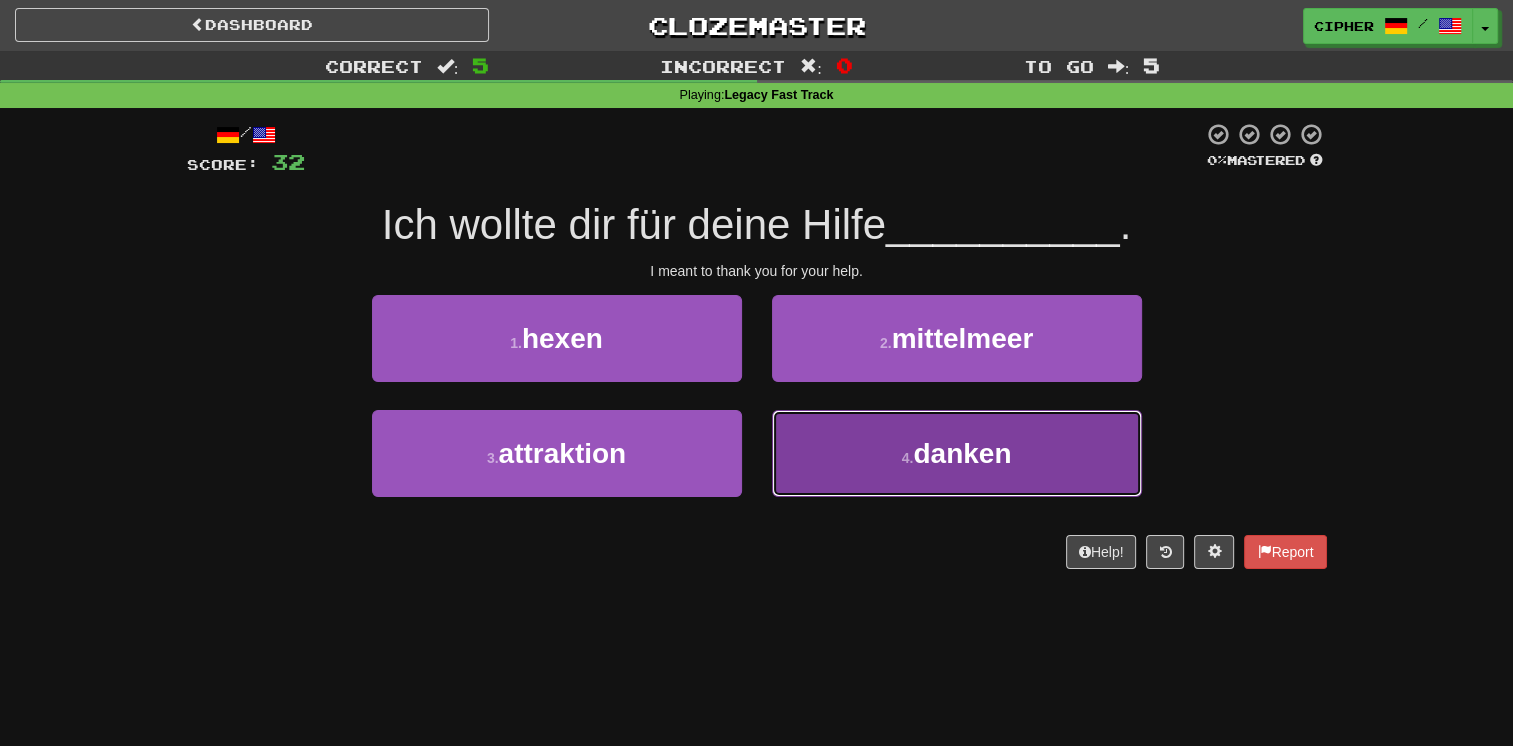 click on "4 .  danken" at bounding box center [957, 453] 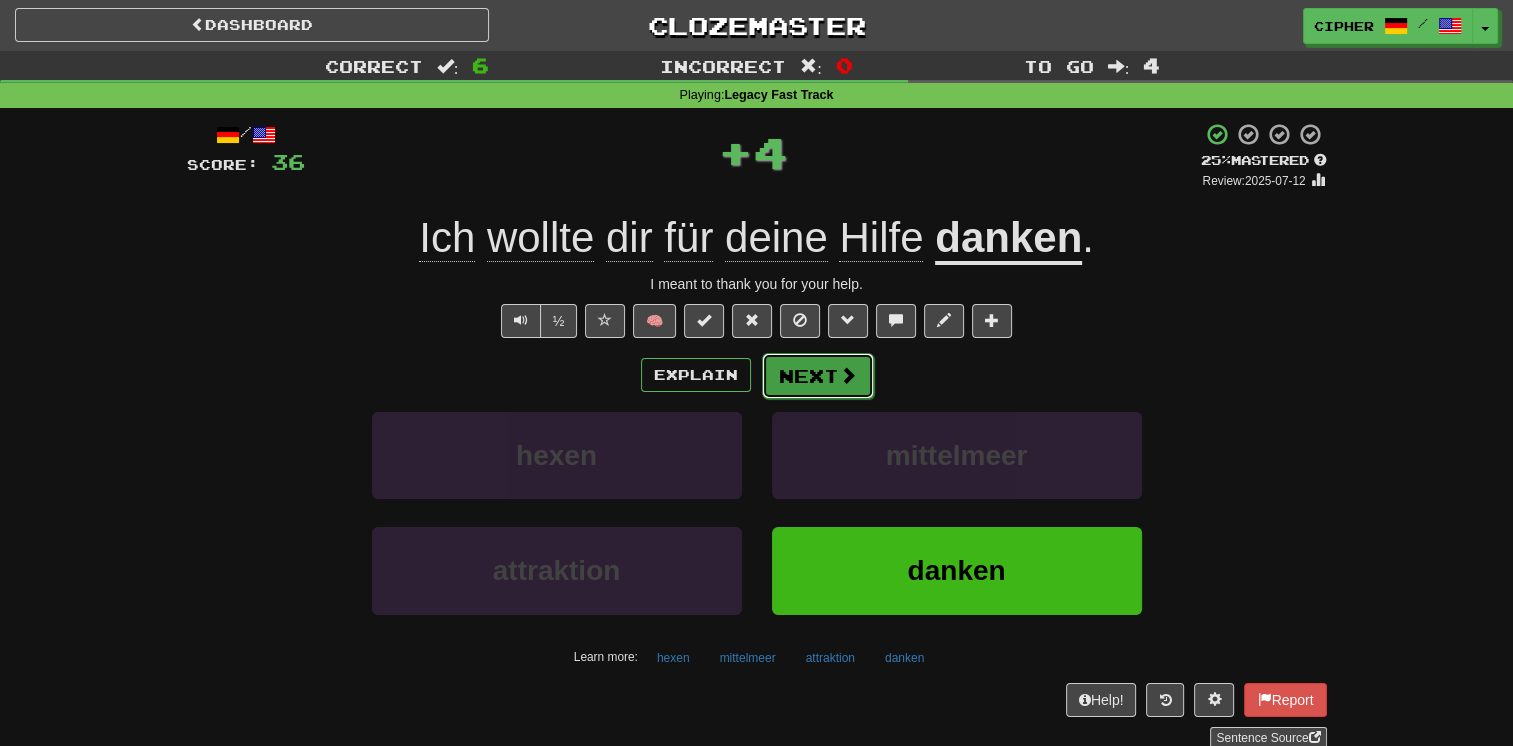 click on "Next" at bounding box center [818, 376] 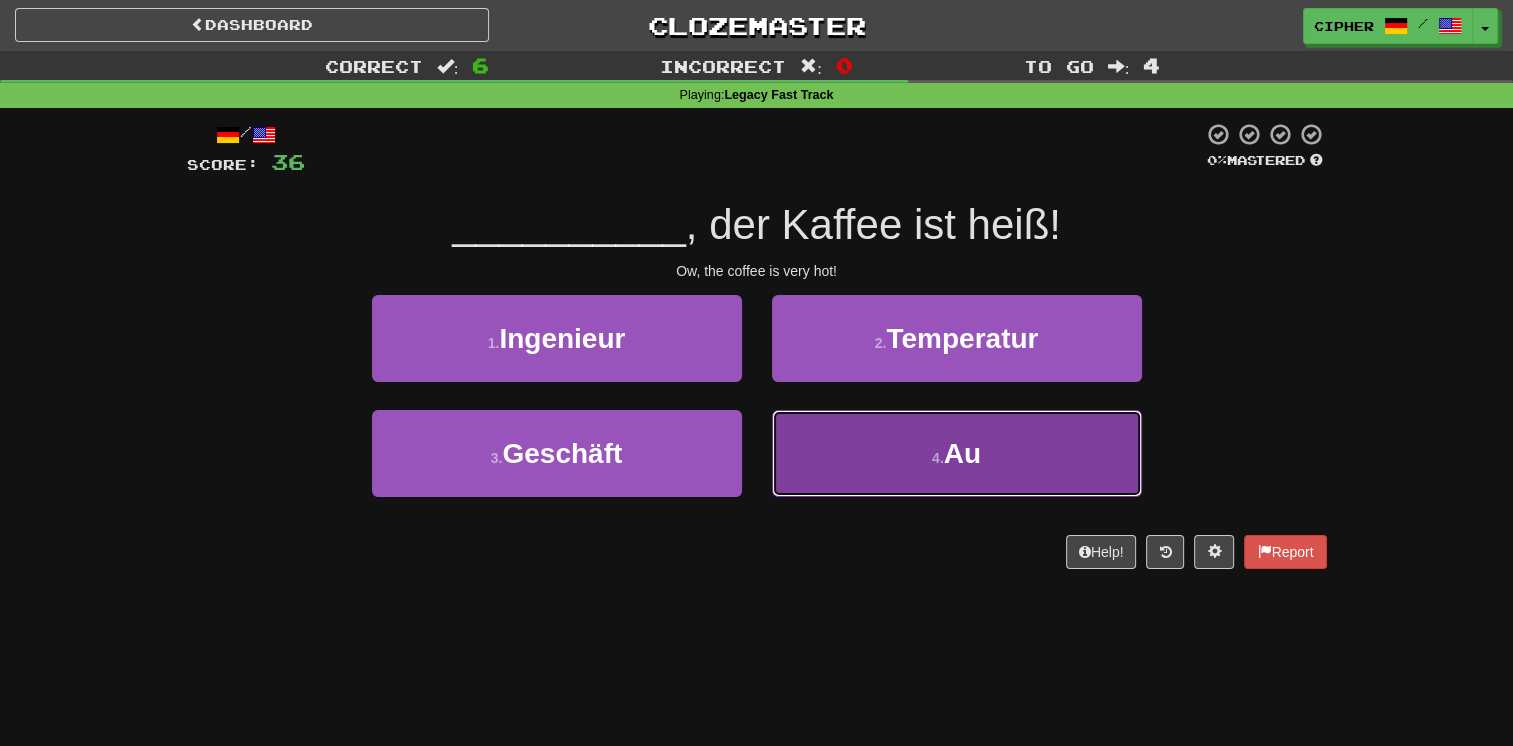 click on "4 .  Au" at bounding box center [957, 453] 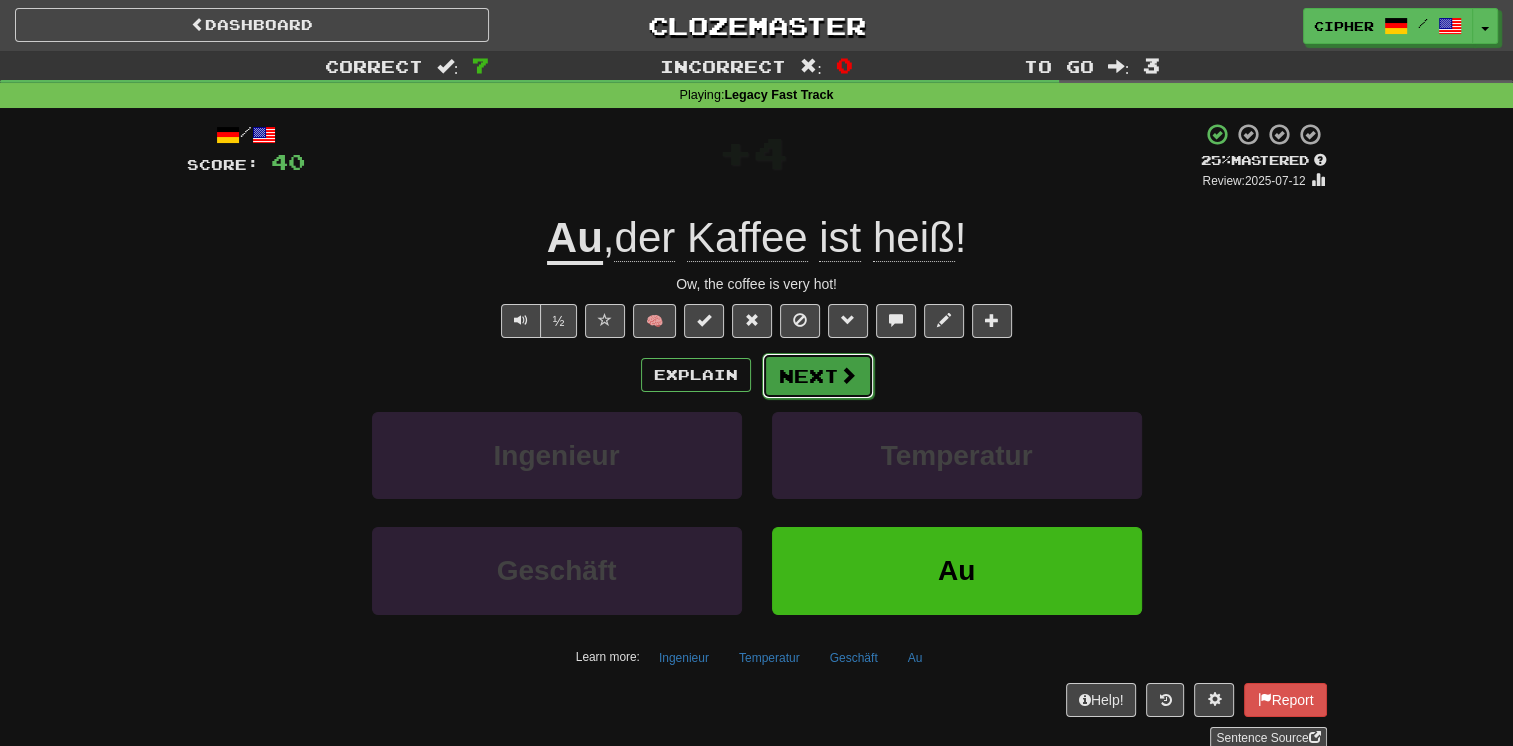 click on "Next" at bounding box center (818, 376) 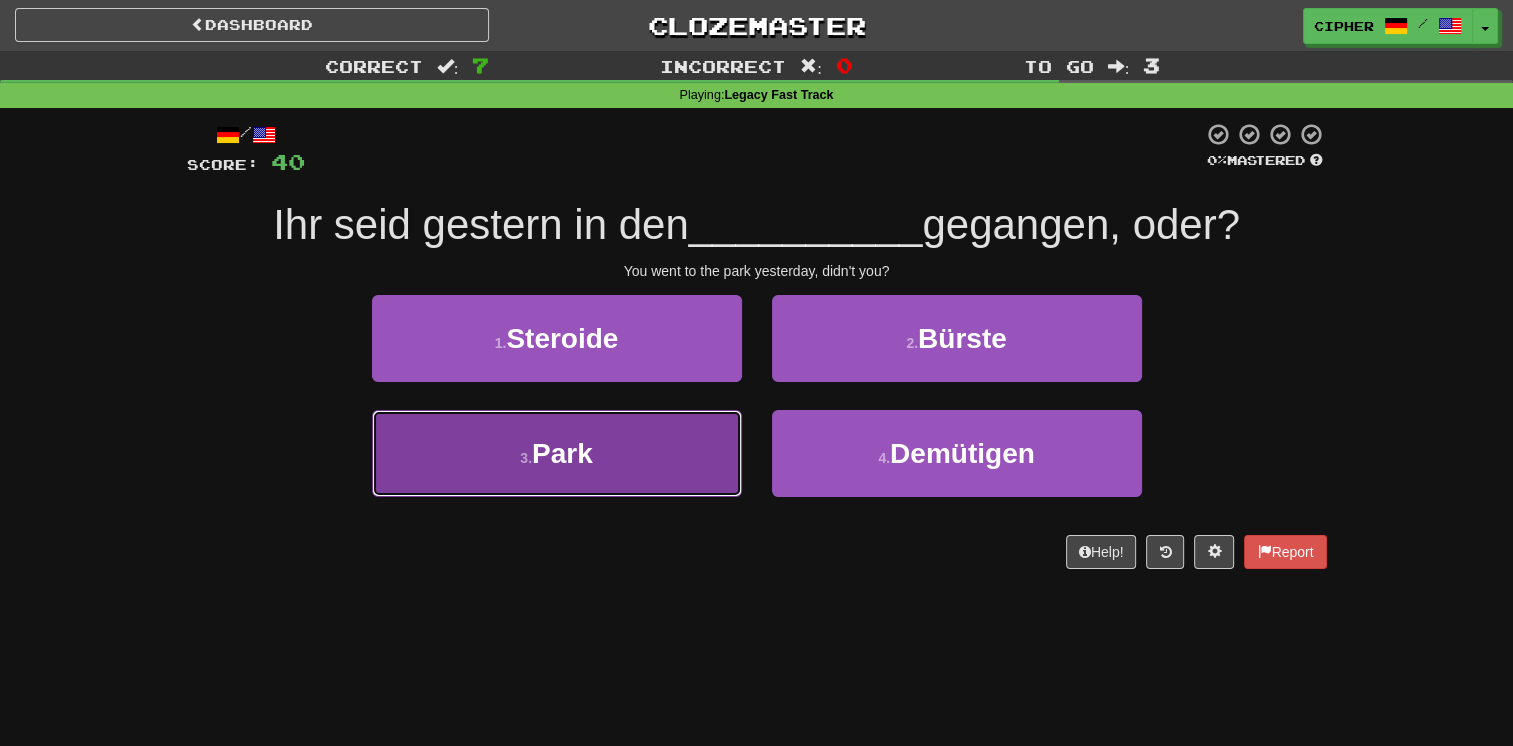 click on "3 .  Park" at bounding box center (557, 453) 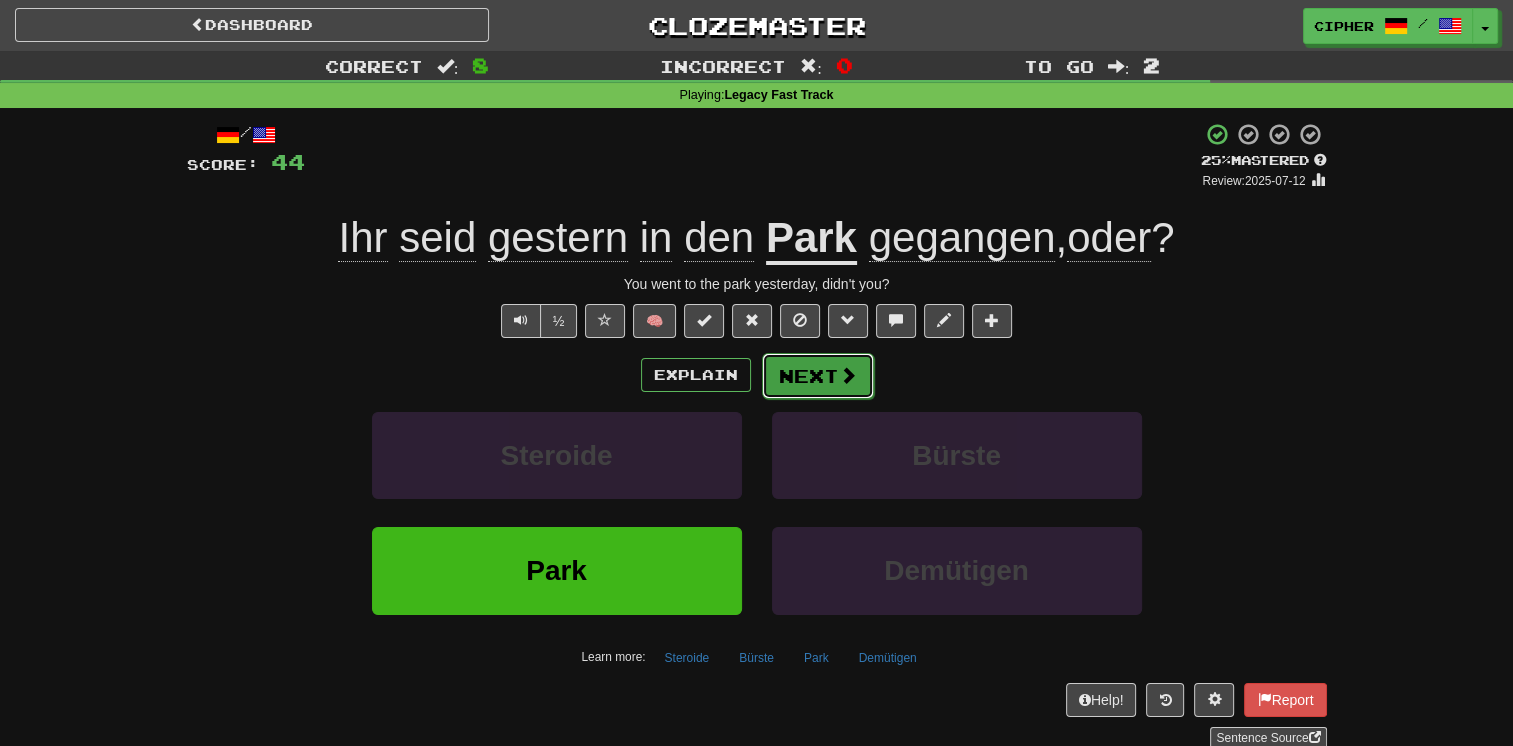 click on "Next" at bounding box center [818, 376] 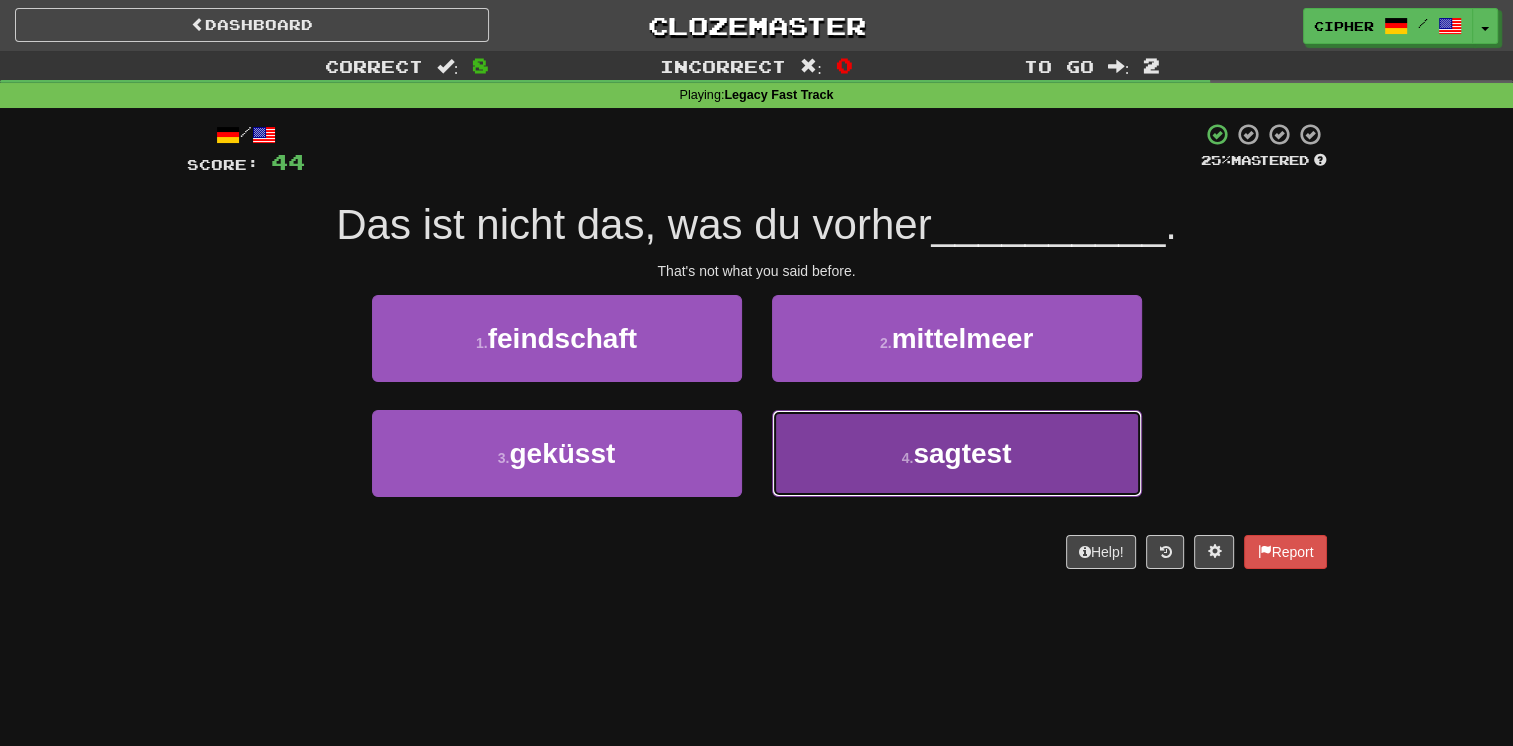 click on "4 .  sagtest" at bounding box center [957, 453] 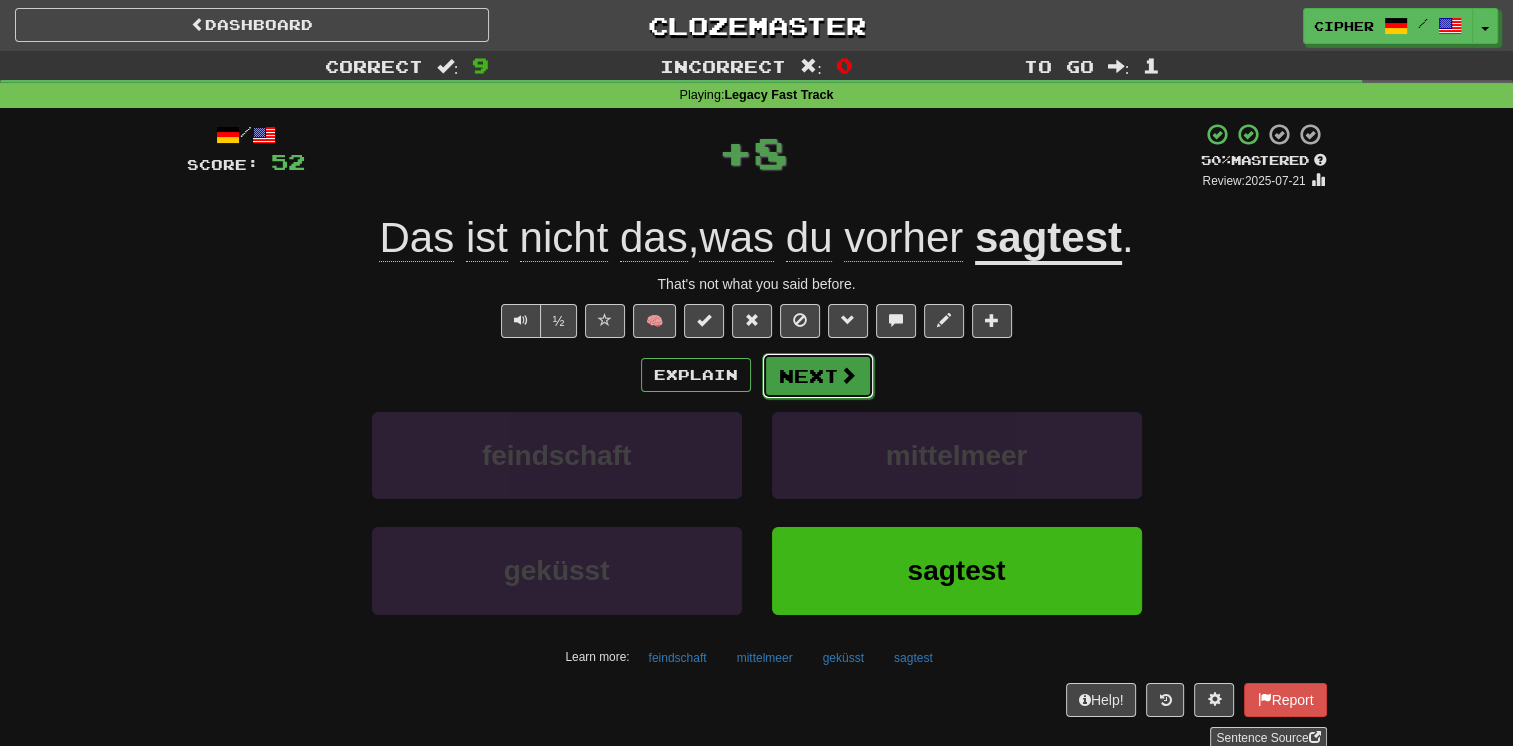 click on "Next" at bounding box center (818, 376) 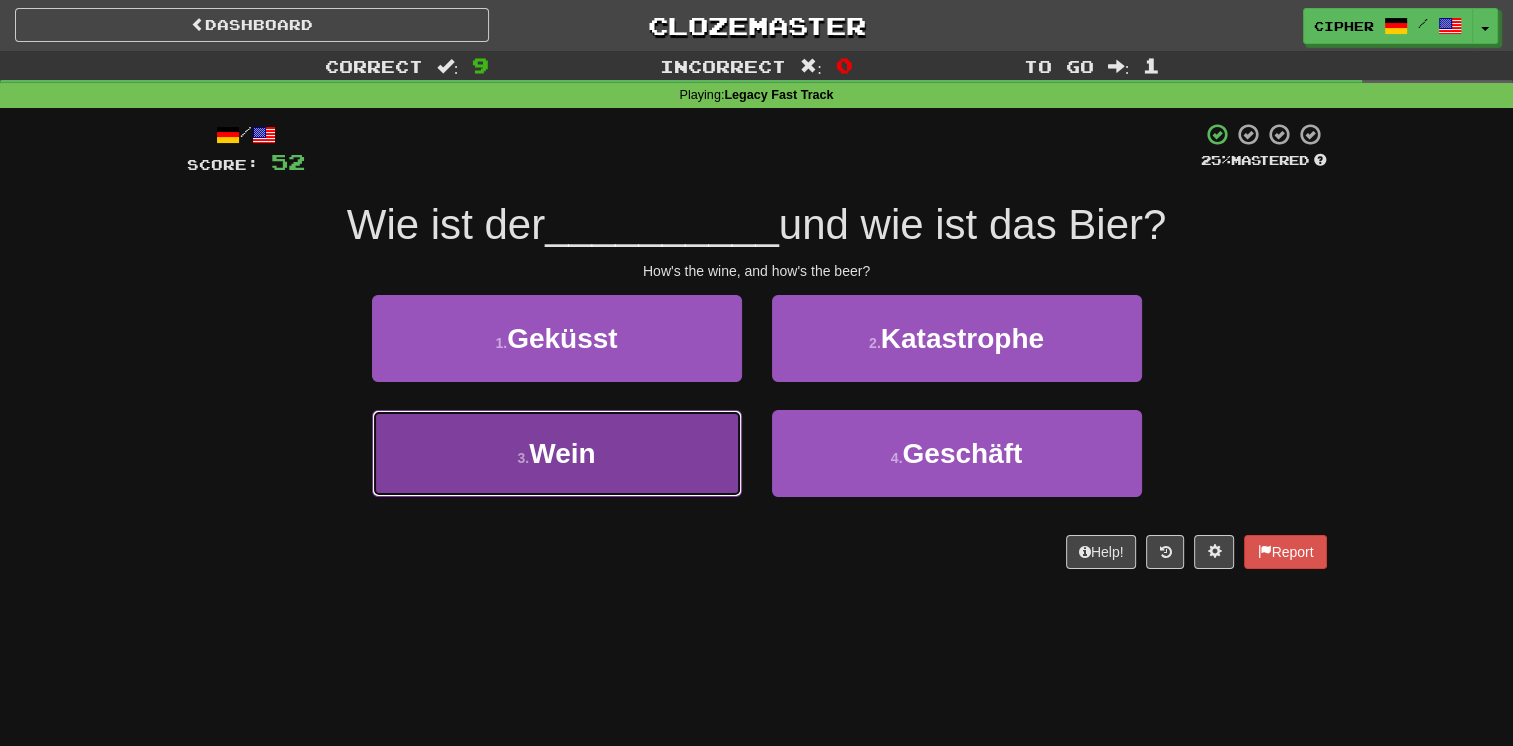 click on "3 .  Wein" at bounding box center [557, 453] 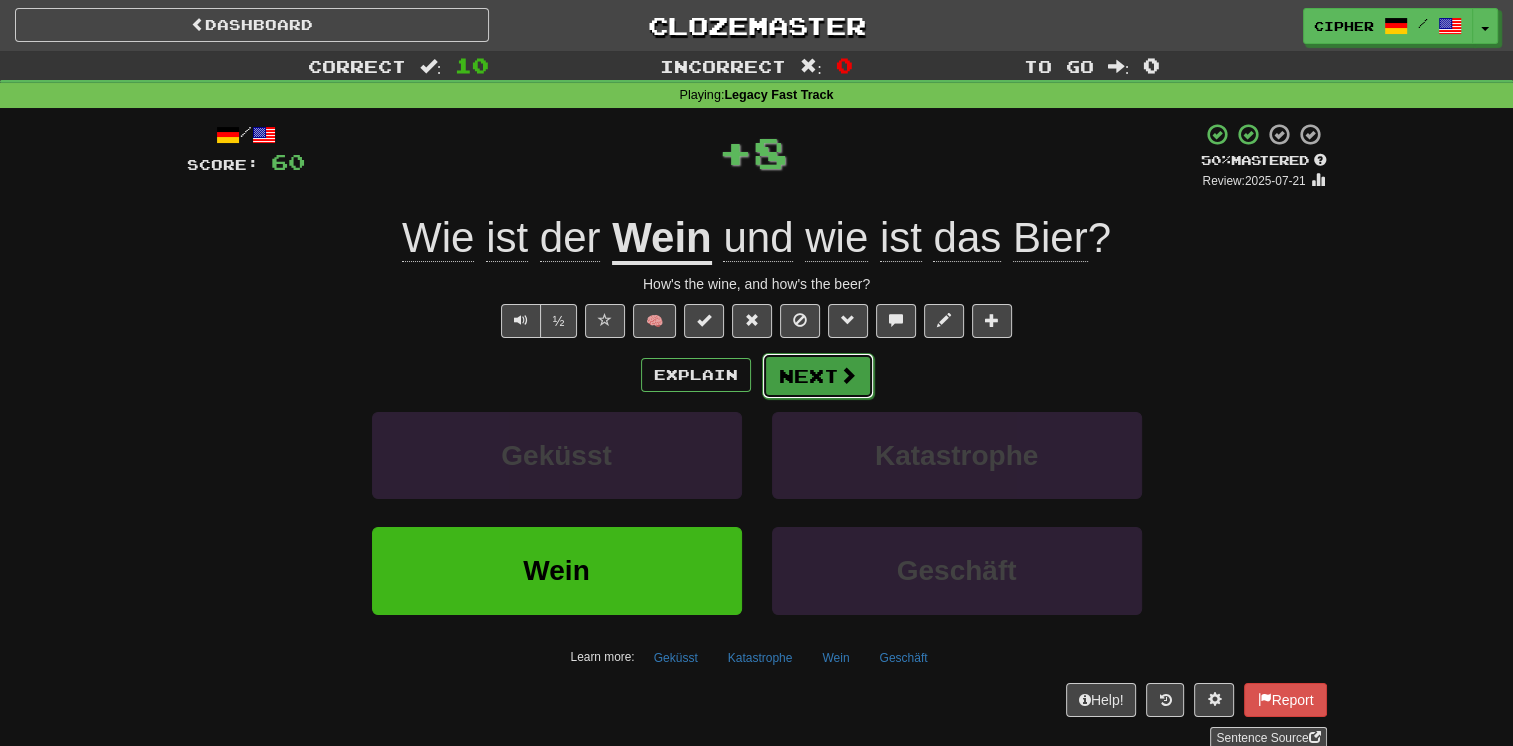 click on "Next" at bounding box center [818, 376] 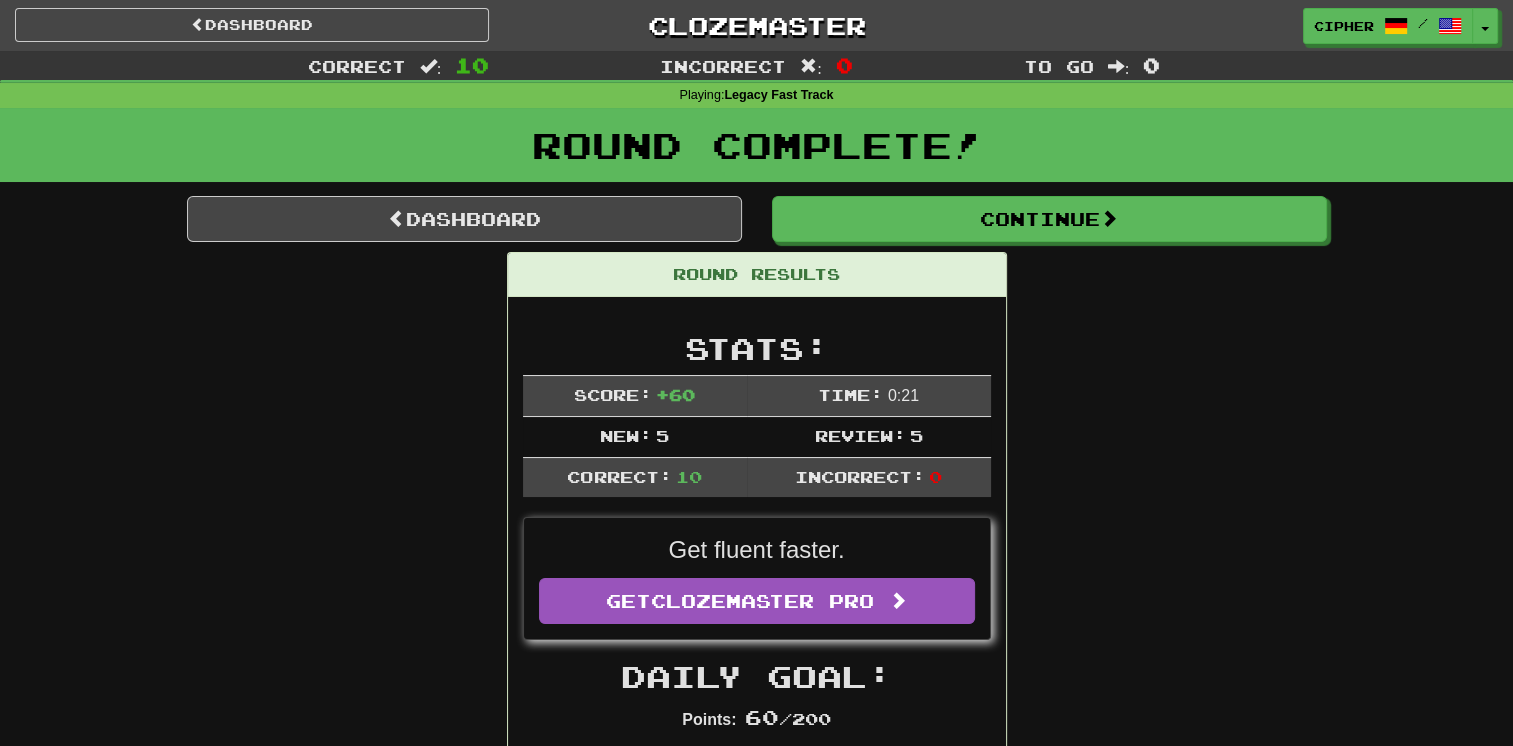 click on "Round Results Stats: Score:   + 60 Time:   0 : 21 New:   5 Review:   5 Correct:   10 Incorrect:   0 Get fluent faster. Get  Clozemaster Pro   Daily Goal: Points:   60  /  200 Time remaining: 11   Hours Progress: Legacy Fast Track Playing:  1,142  /  19,745 + 5 5.758% 5.784% Mastered:  243  /  19,745 1.231% Ready for Review:  1053  /  Level:  113 3,117  points to level  114  - keep going! Ranked:  481 st  this week Sentences:  Report Soll ich dir etwas Wasser  besorgen ? Shall I get some water for you?  Report Verlieren Sie nie die  Hoffnung ! Never lose hope.  Report Wir wollen nicht auf eure  Hochzeit  gehen. We don't want to go to your wedding.  Report Jeder macht  irgendwann  mal einen Fehler. Everyone makes a mistake at some point.  Report Was ist der nächste  Schritt , der getan werden sollte? What's the next step to be done?  Report Ich wollte dir für deine Hilfe  danken . I meant to thank you for your help.  Report Au , der Kaffee ist heiß! Ow, the coffee is very hot!  Report Park  gegangen, oder? ." at bounding box center [757, 1281] 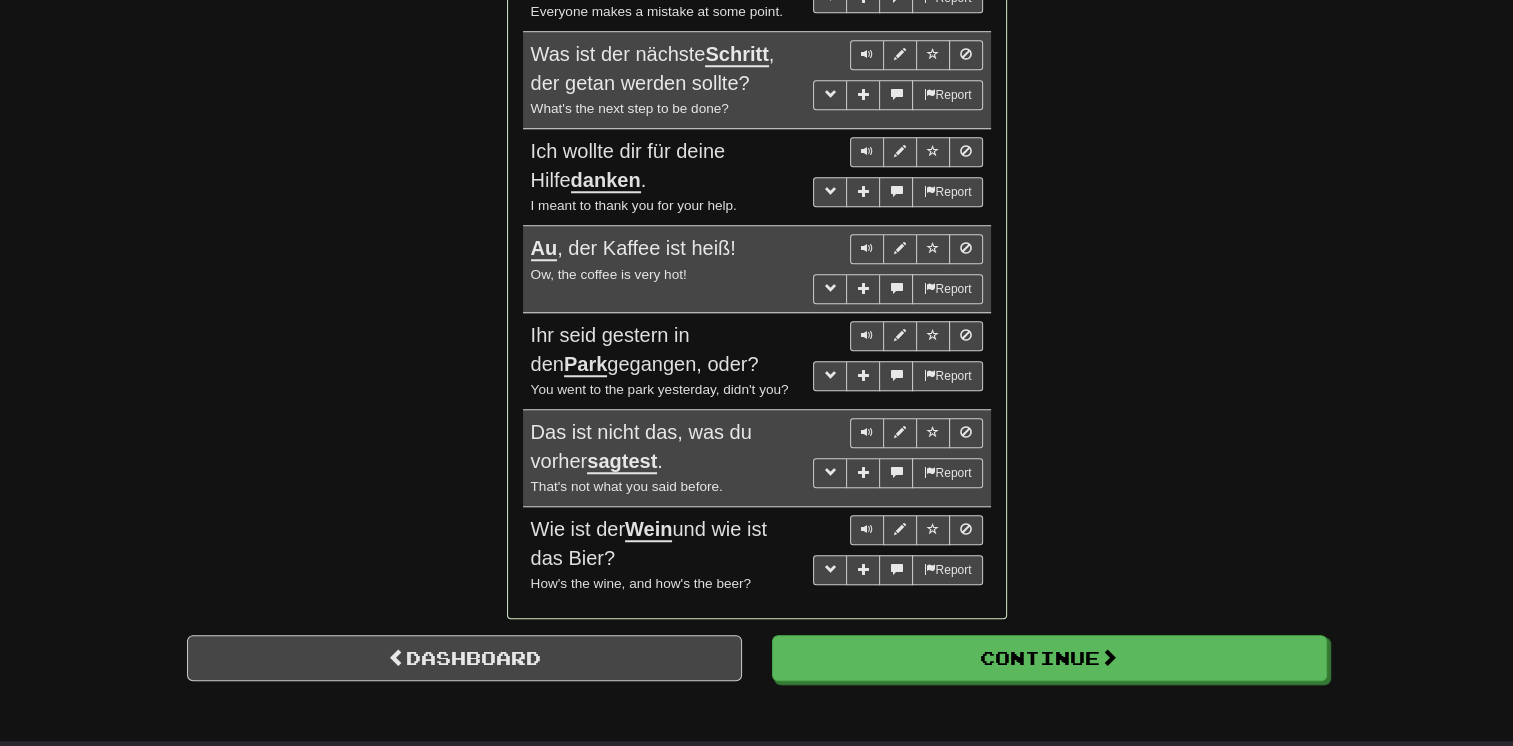 scroll, scrollTop: 1680, scrollLeft: 0, axis: vertical 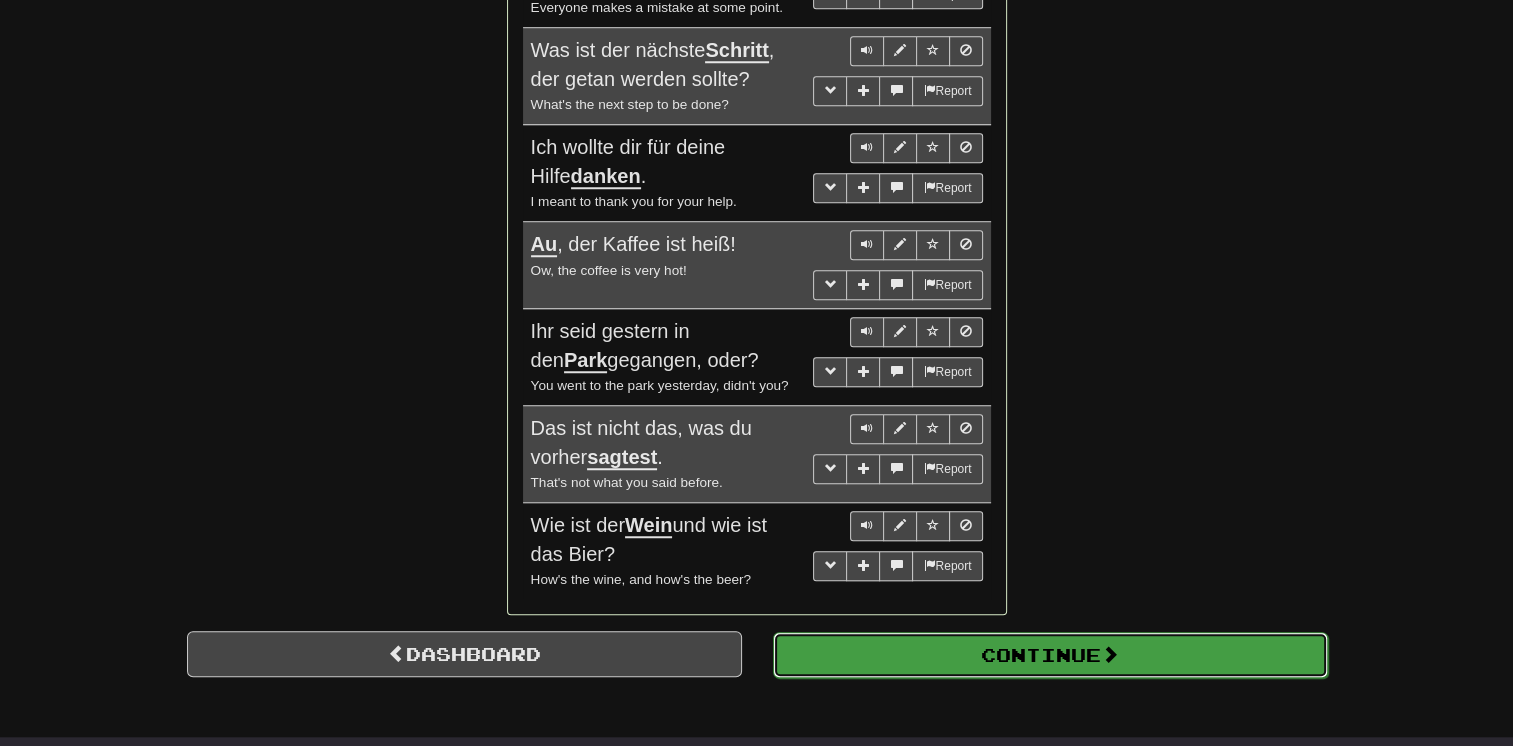 click on "Continue" at bounding box center (1050, 655) 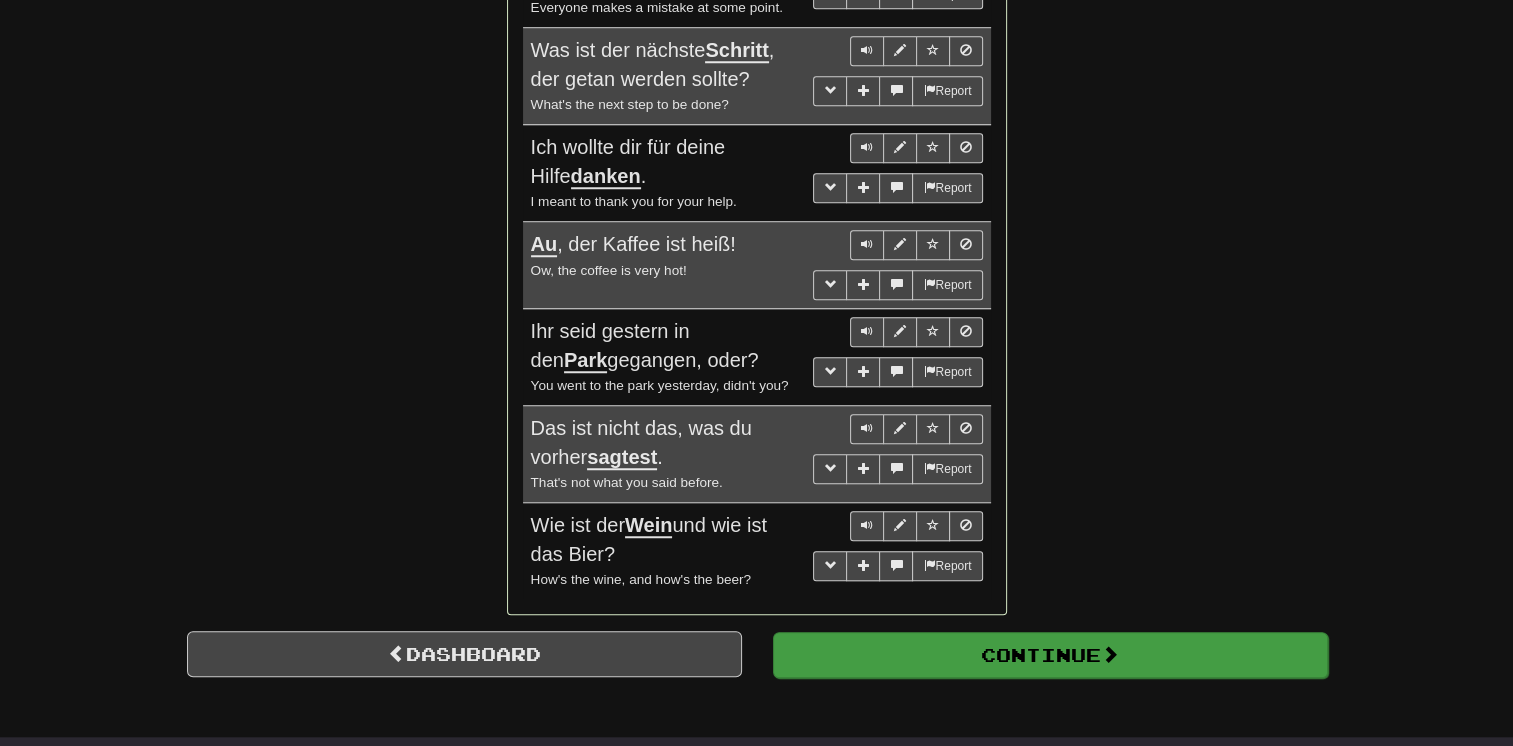 scroll, scrollTop: 710, scrollLeft: 0, axis: vertical 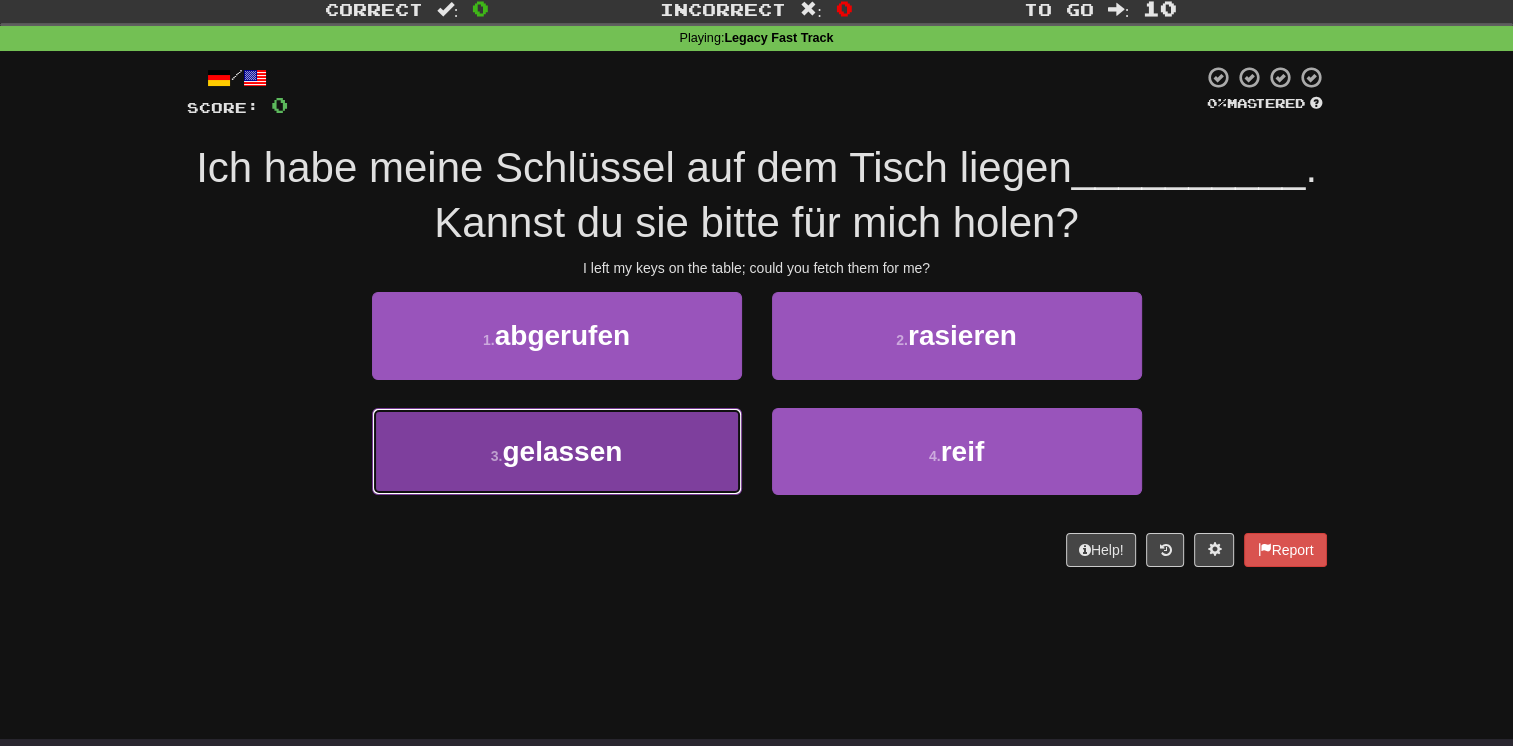 click on "3 .  gelassen" at bounding box center (557, 451) 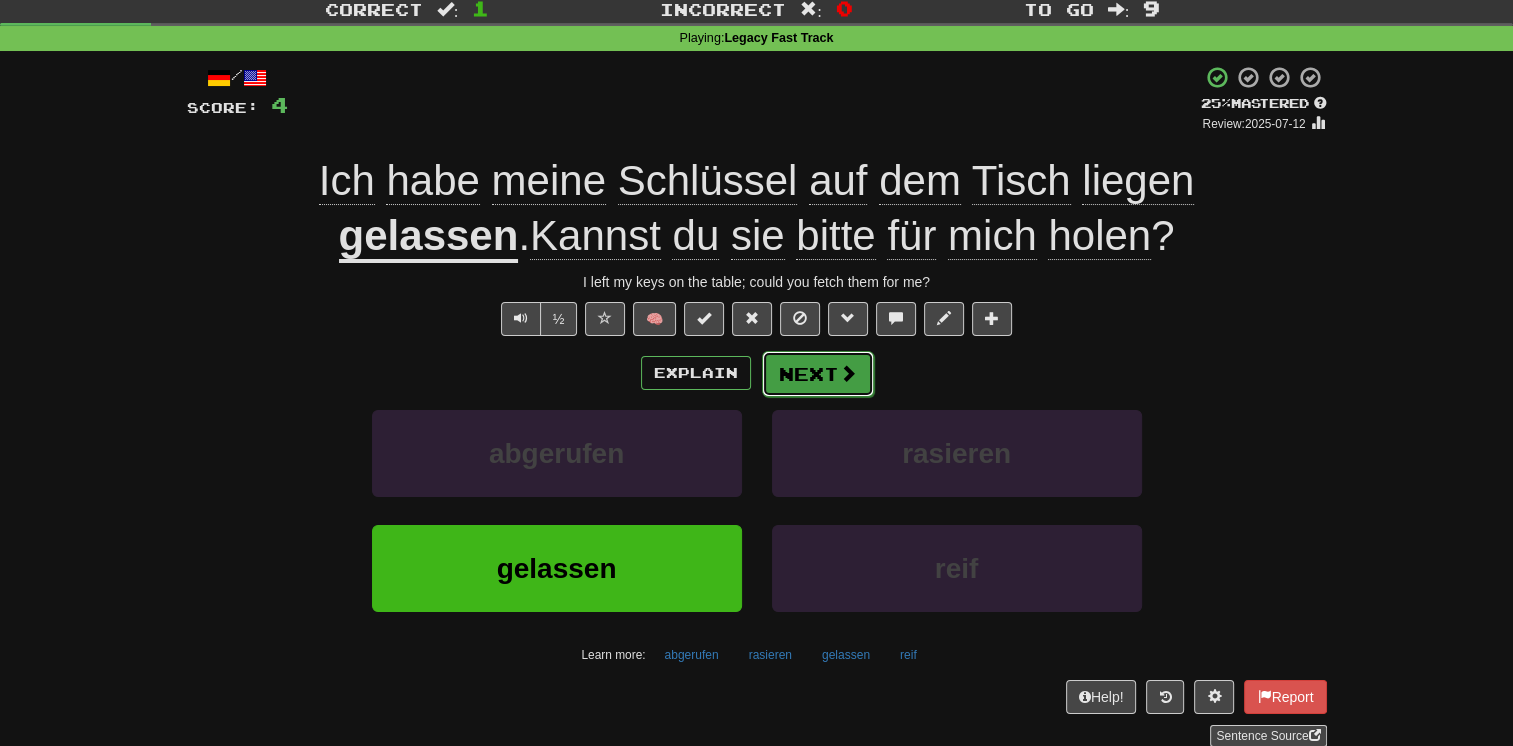 click on "Next" at bounding box center (818, 374) 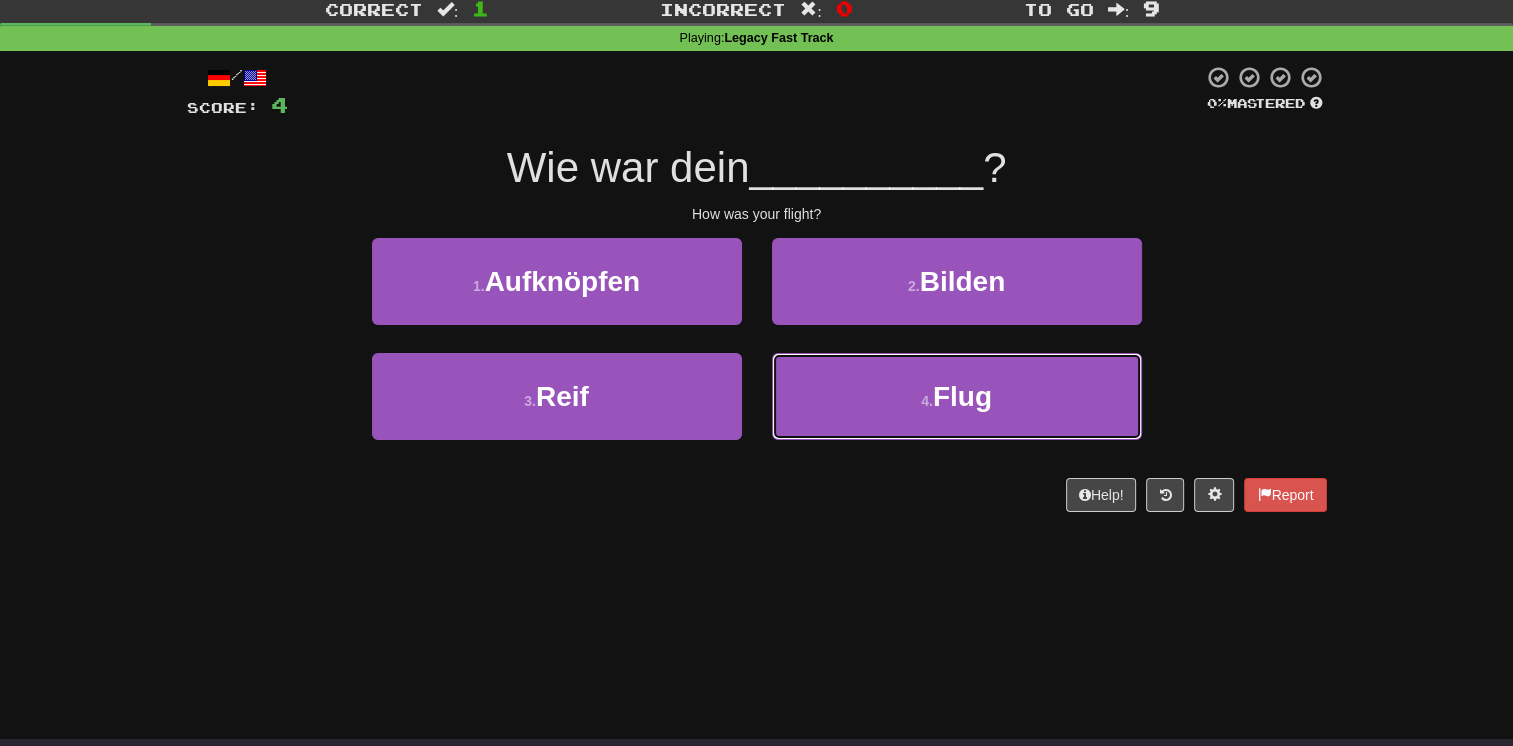 click on "4 .  Flug" at bounding box center [957, 396] 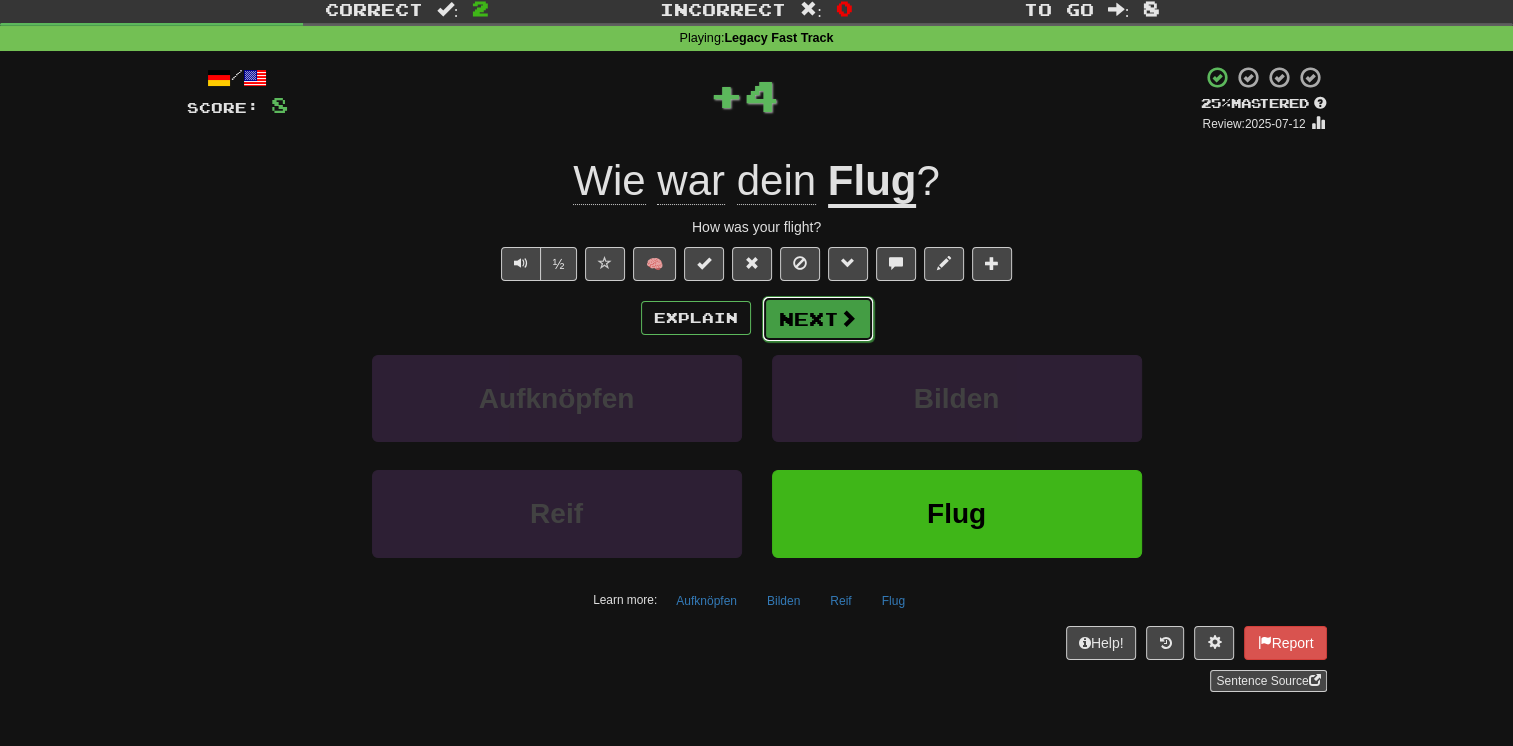 click on "Next" at bounding box center (818, 319) 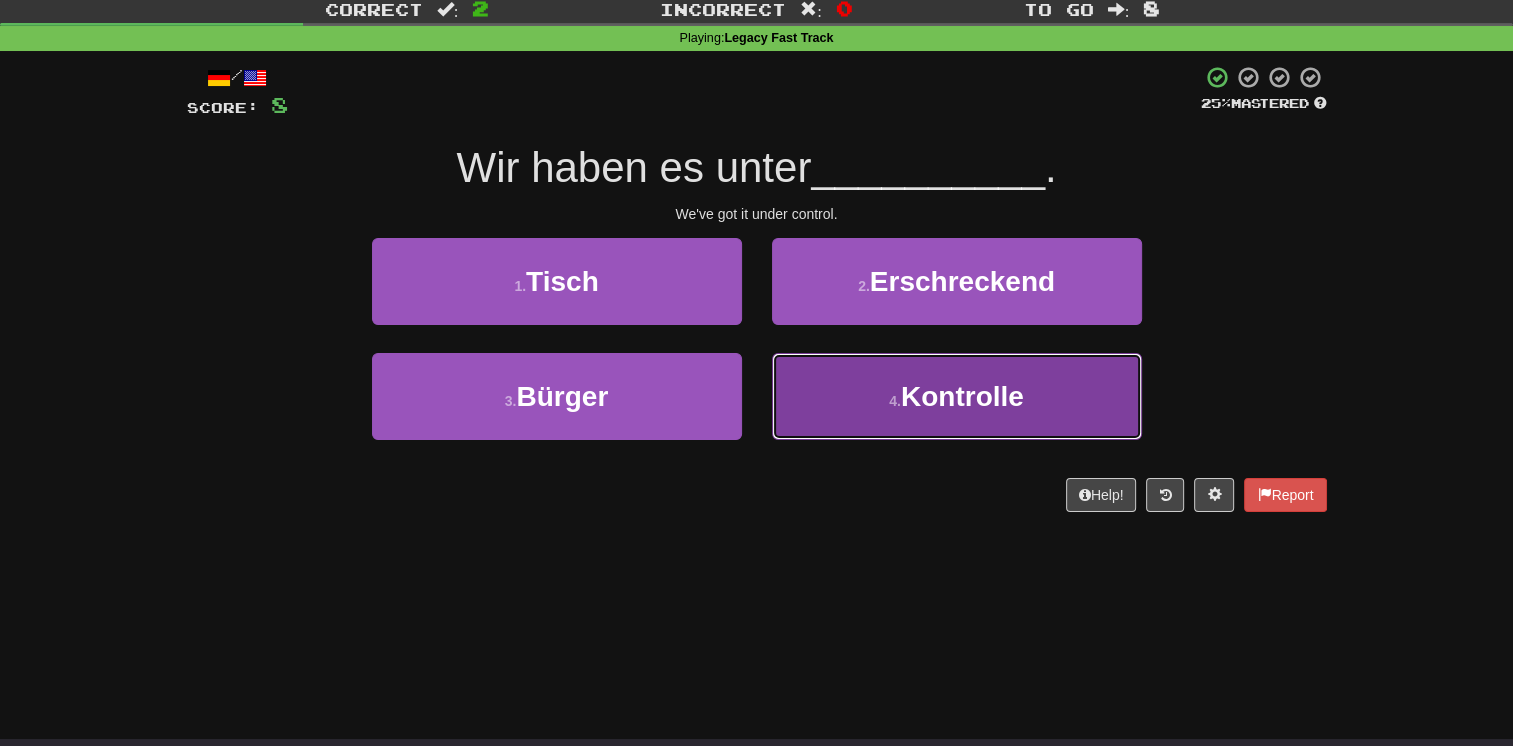 click on "4 .  Kontrolle" at bounding box center [957, 396] 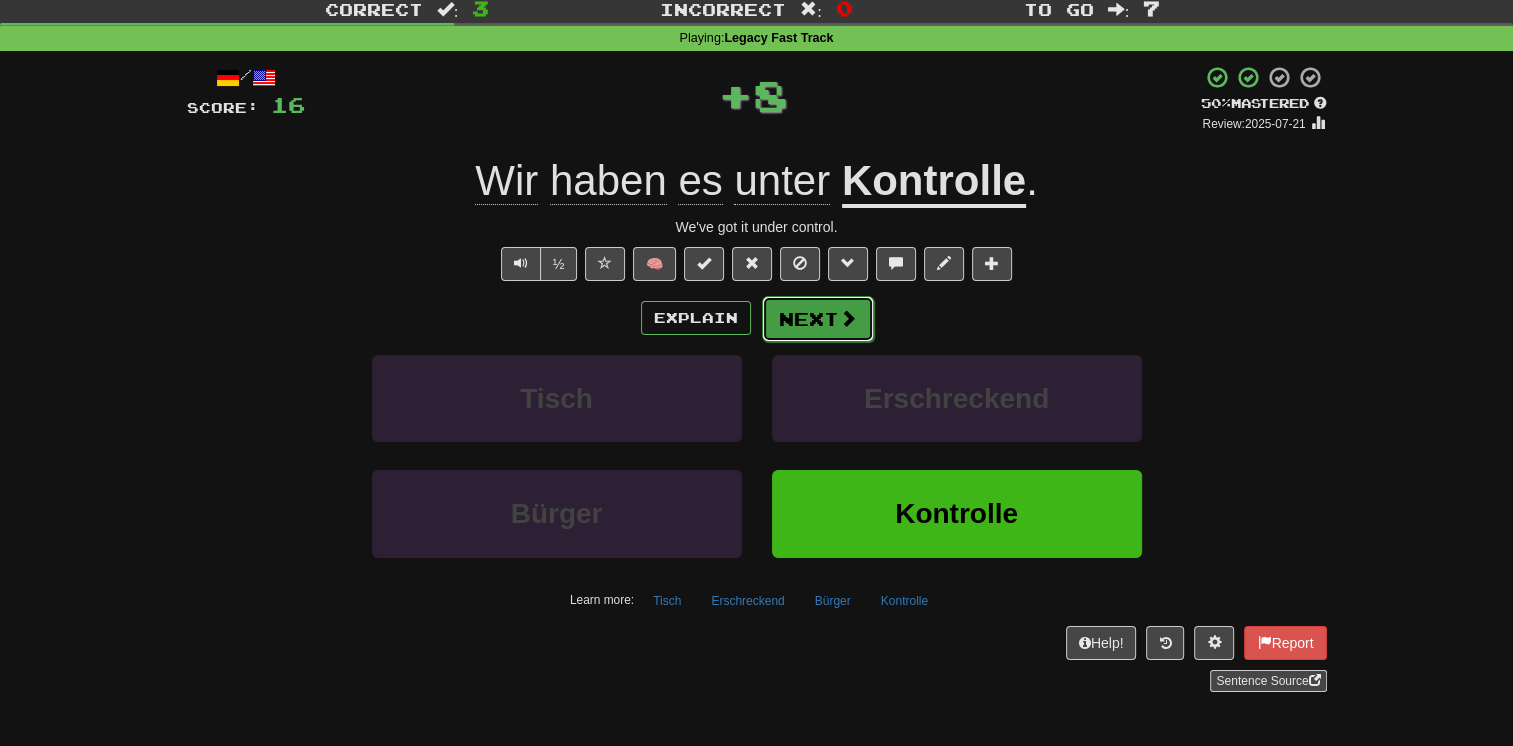 click on "Next" at bounding box center (818, 319) 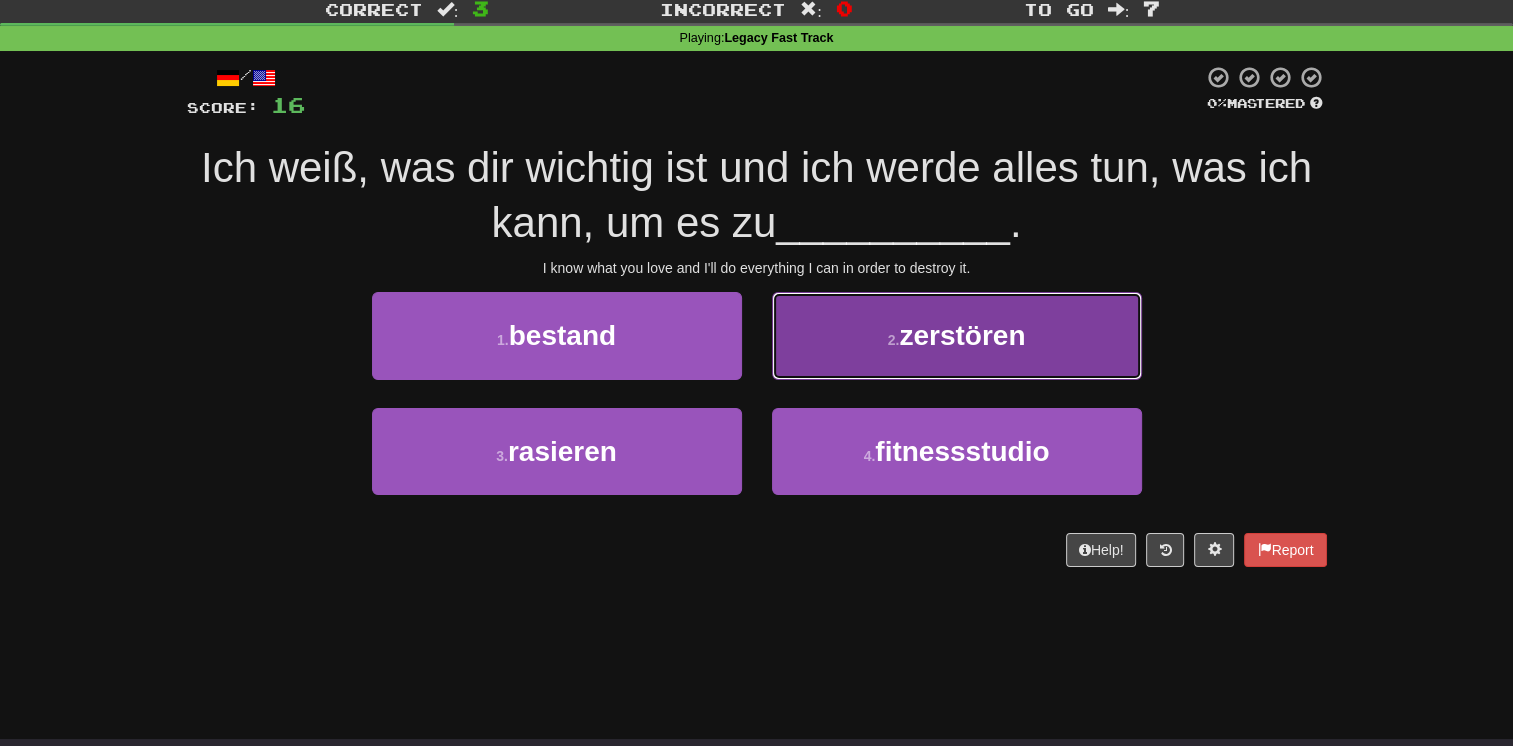 click on "2 .  zerstören" at bounding box center (957, 335) 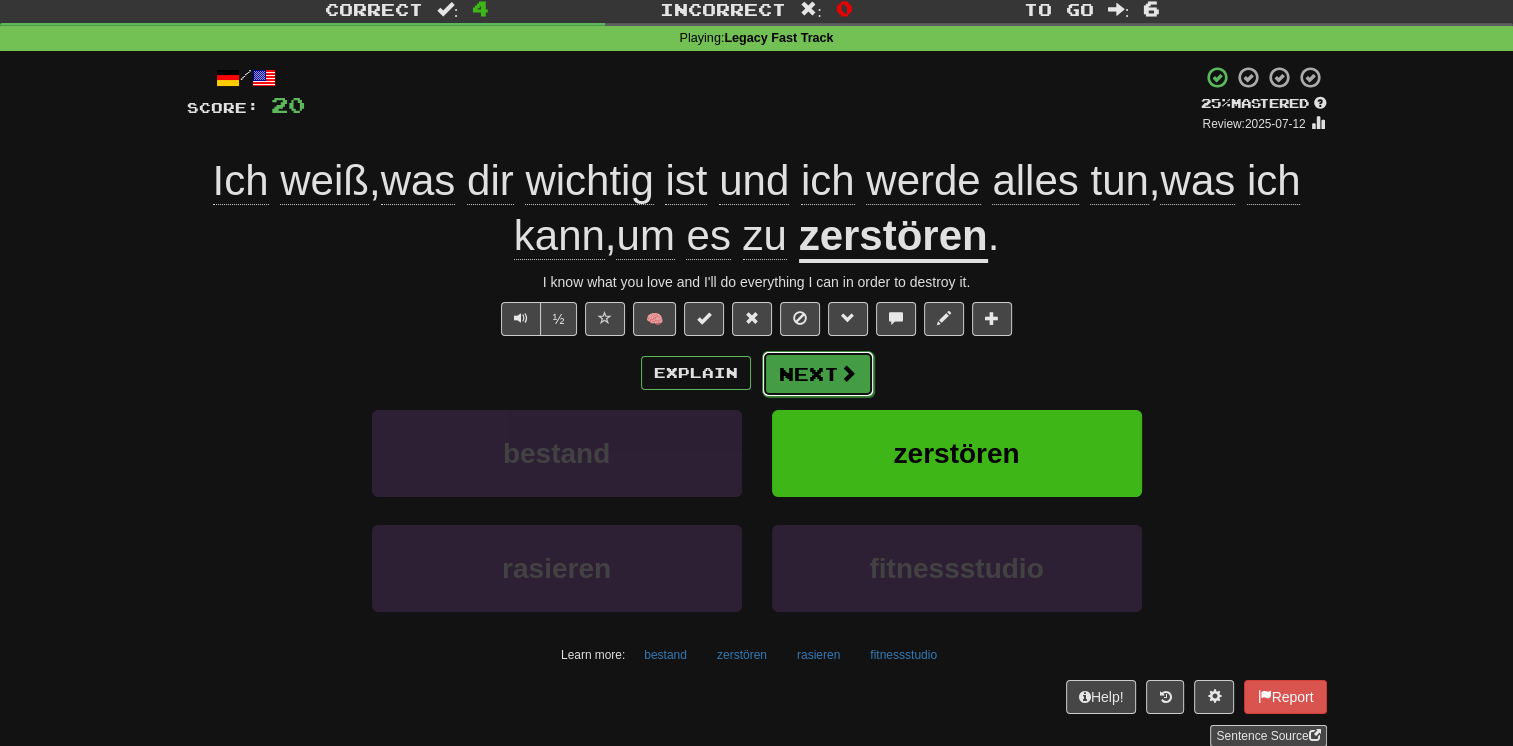 click on "Next" at bounding box center (818, 374) 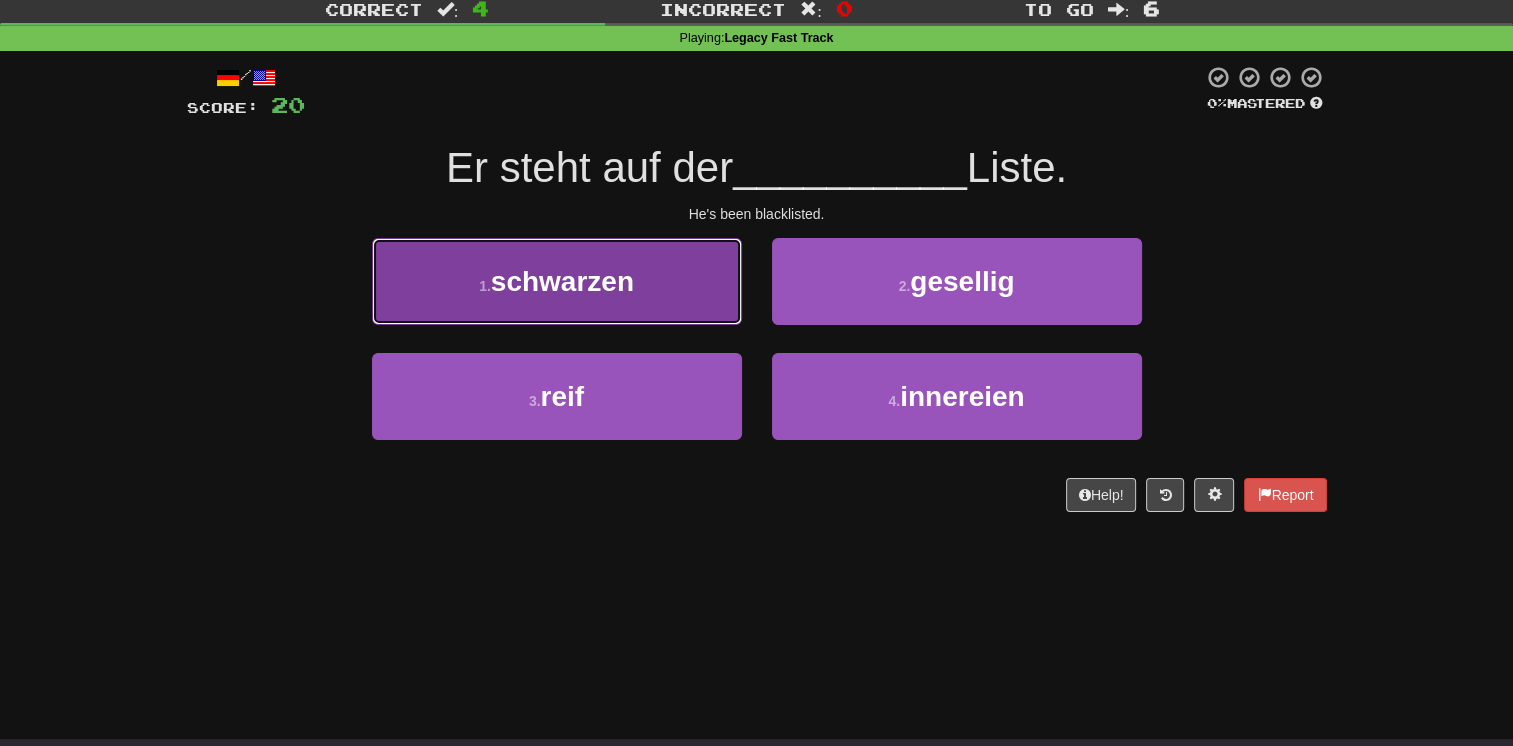 click on "1 .  schwarzen" at bounding box center [557, 281] 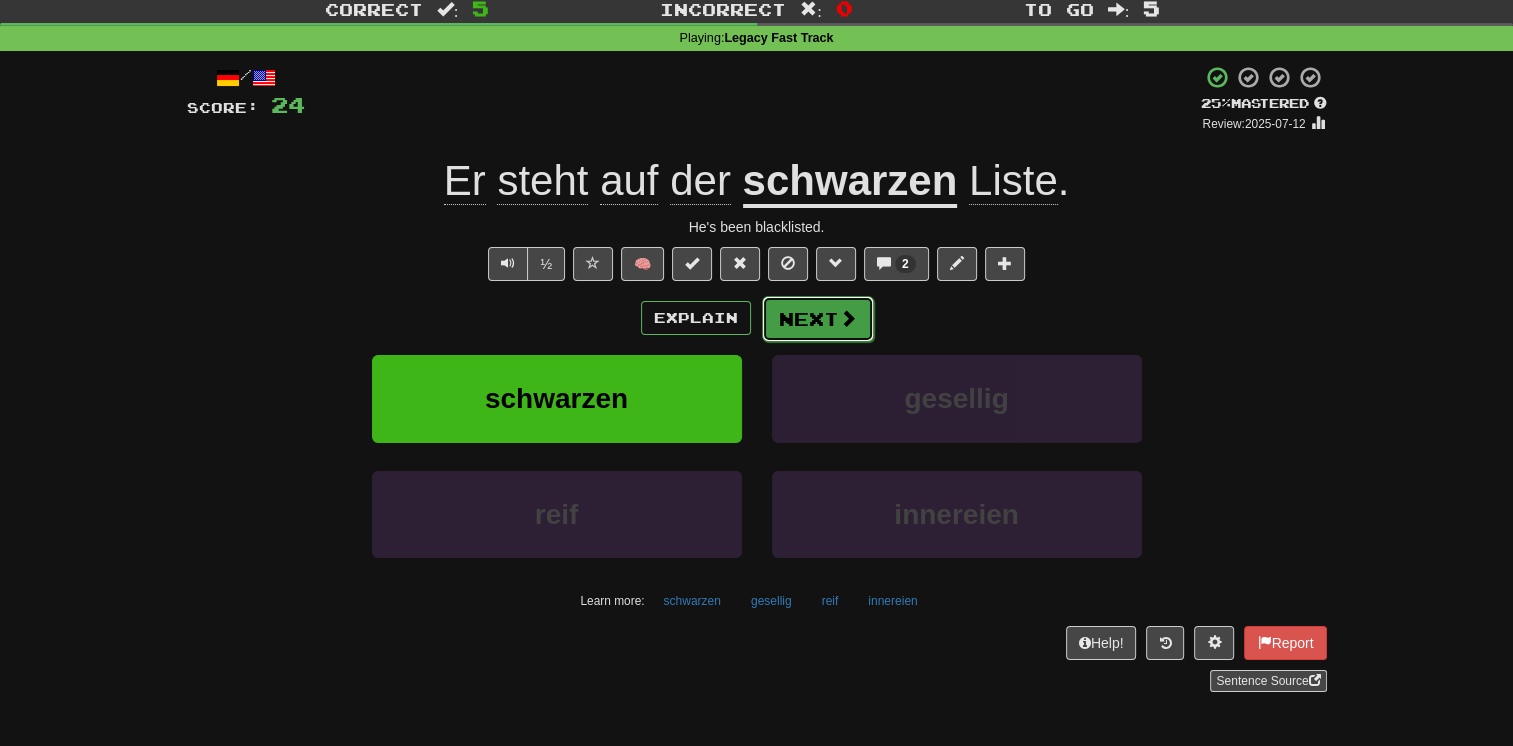 click on "Next" at bounding box center (818, 319) 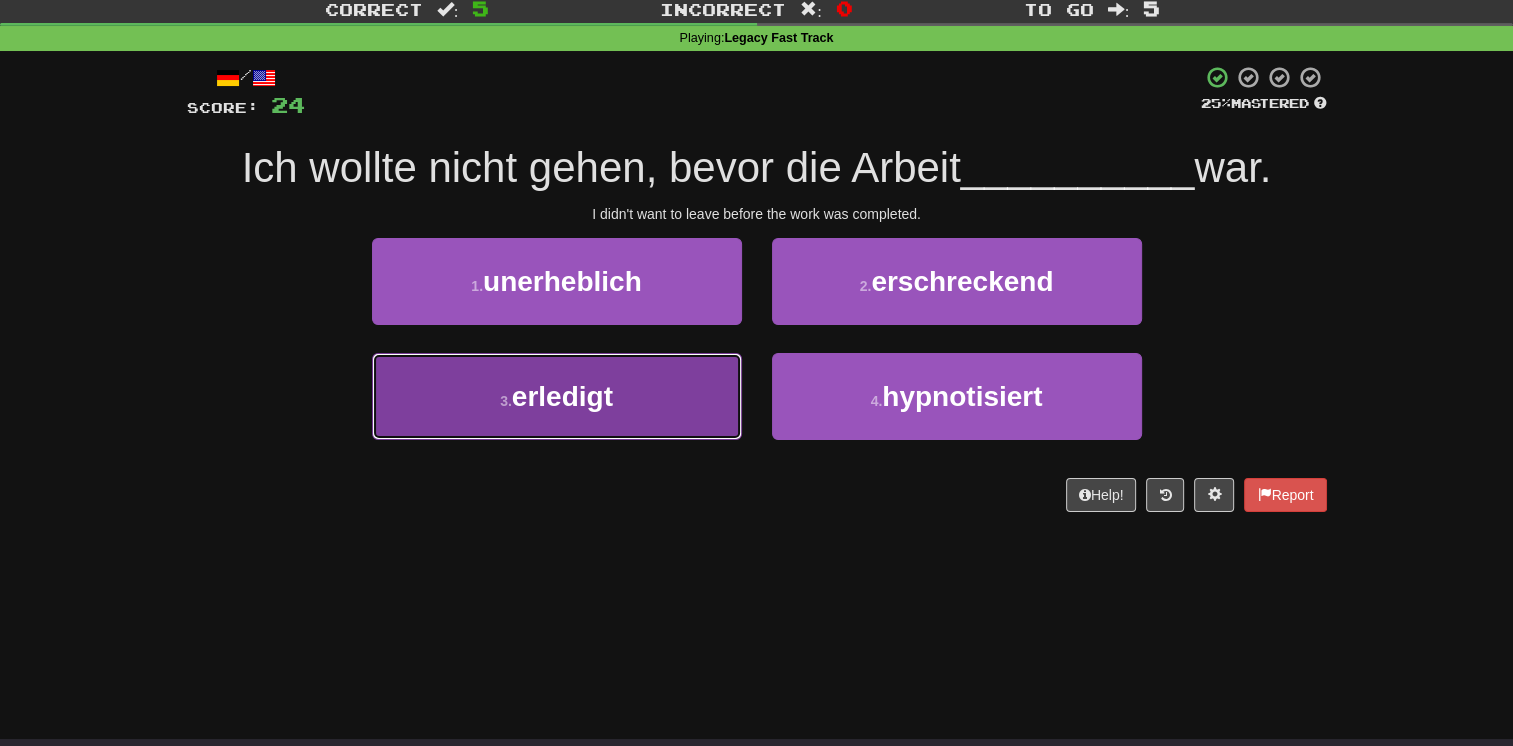 click on "3 .  erledigt" at bounding box center (557, 396) 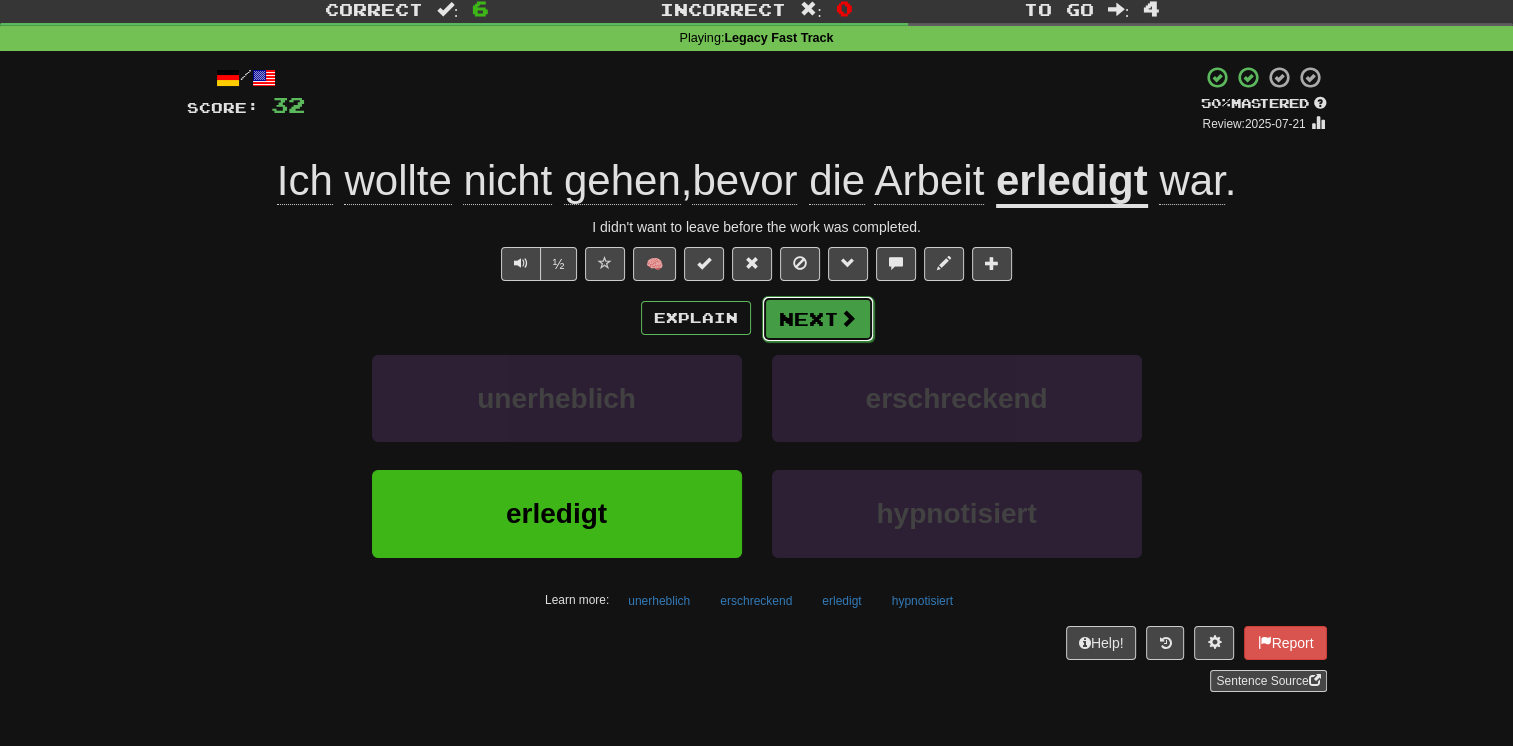 click on "Next" at bounding box center (818, 319) 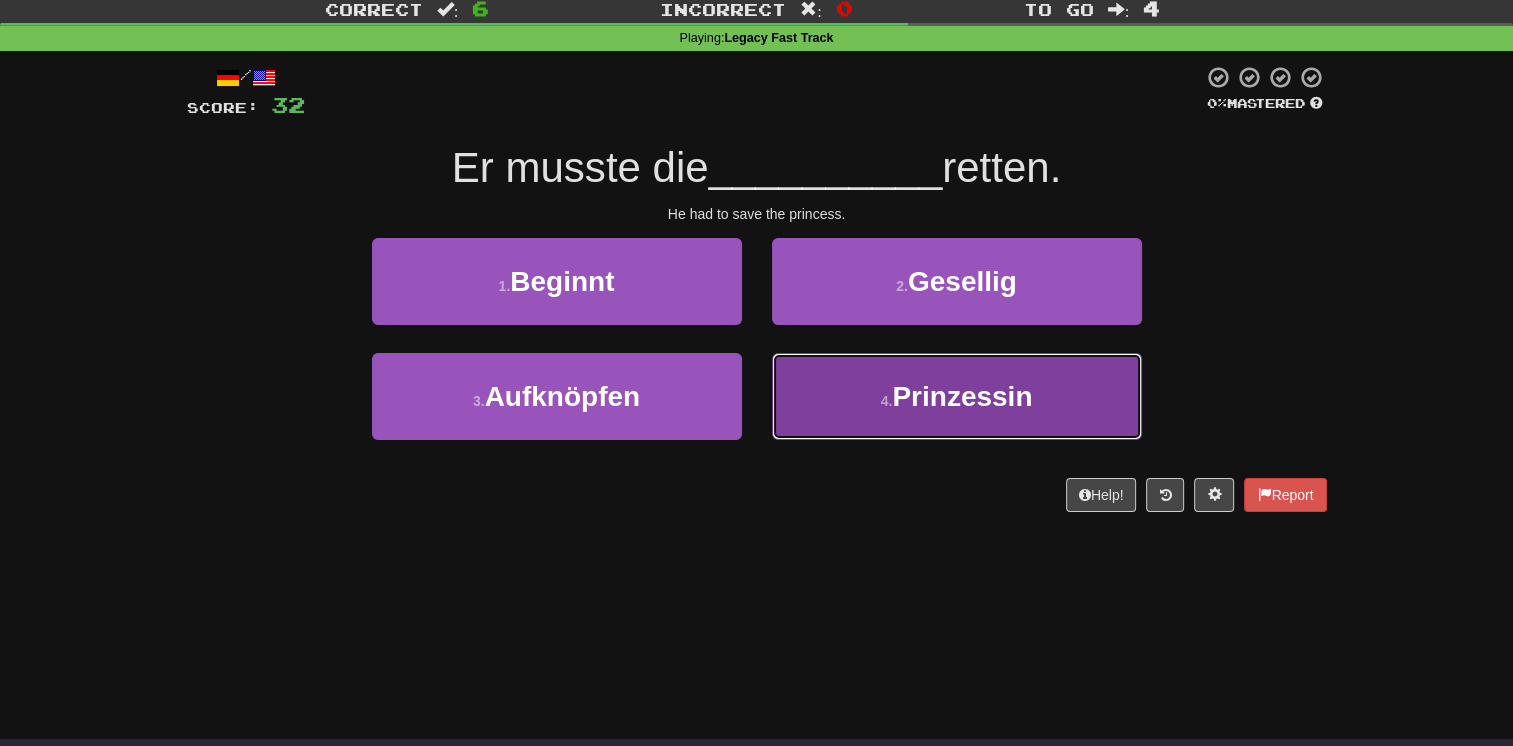 click on "4 .  Prinzessin" at bounding box center (957, 396) 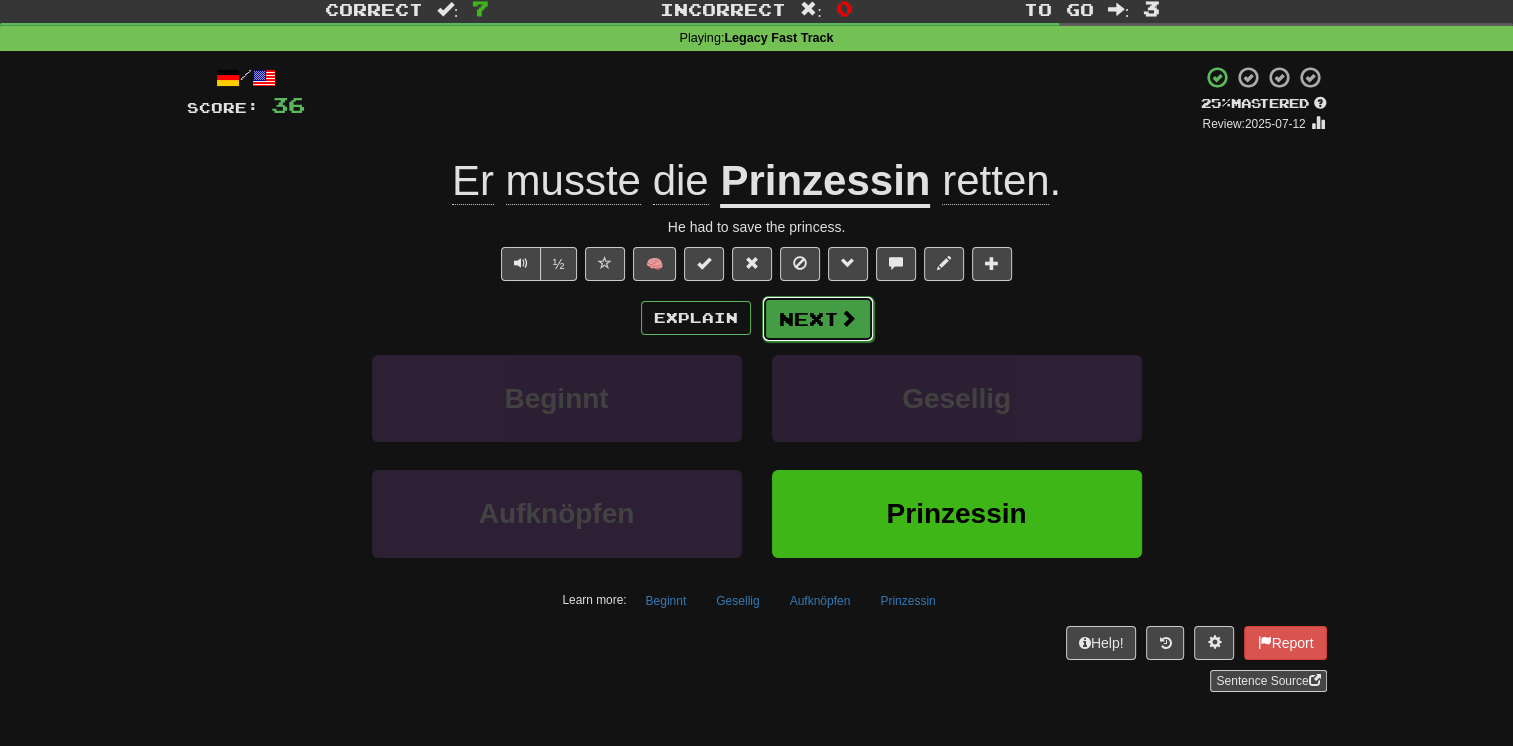 click at bounding box center (848, 318) 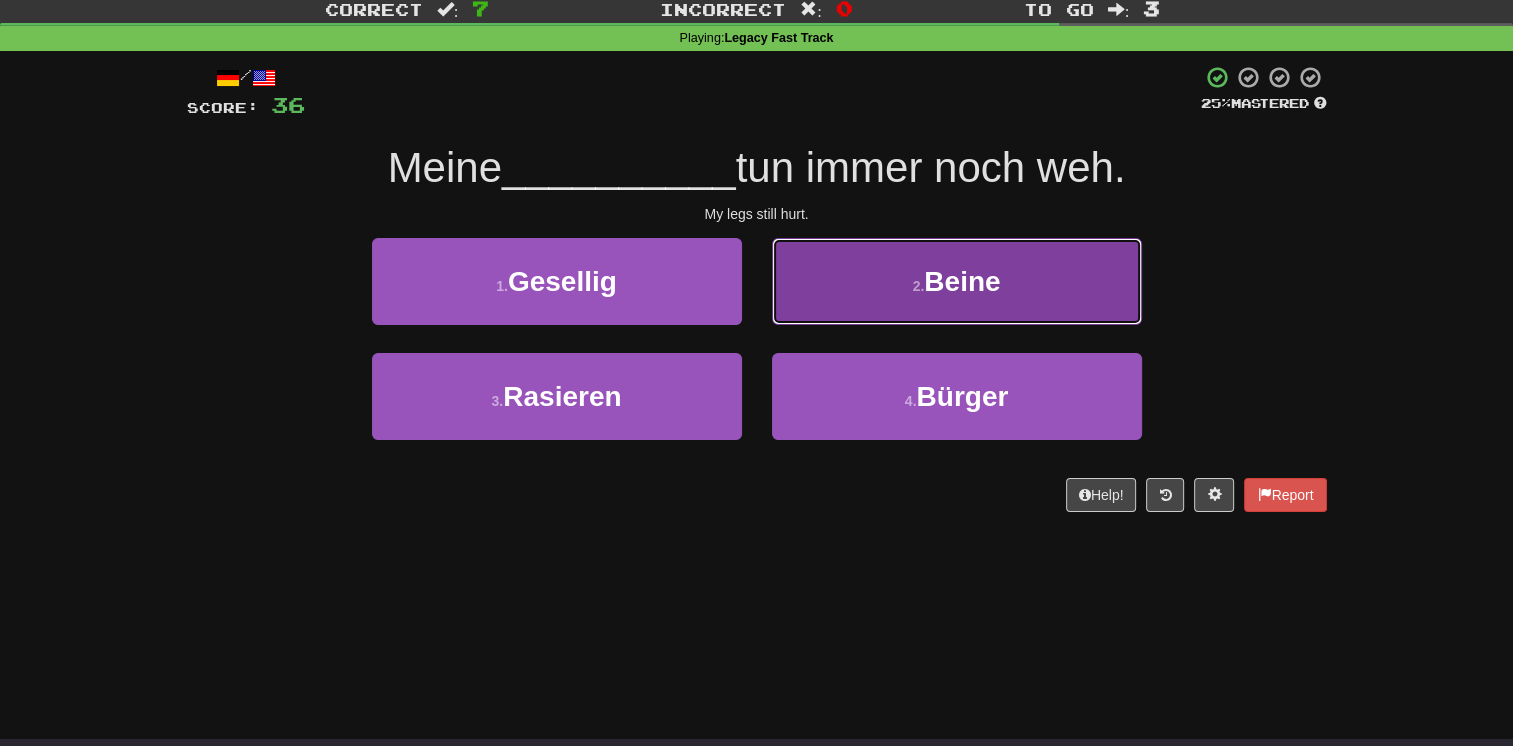 click on "2 .  Beine" at bounding box center (957, 281) 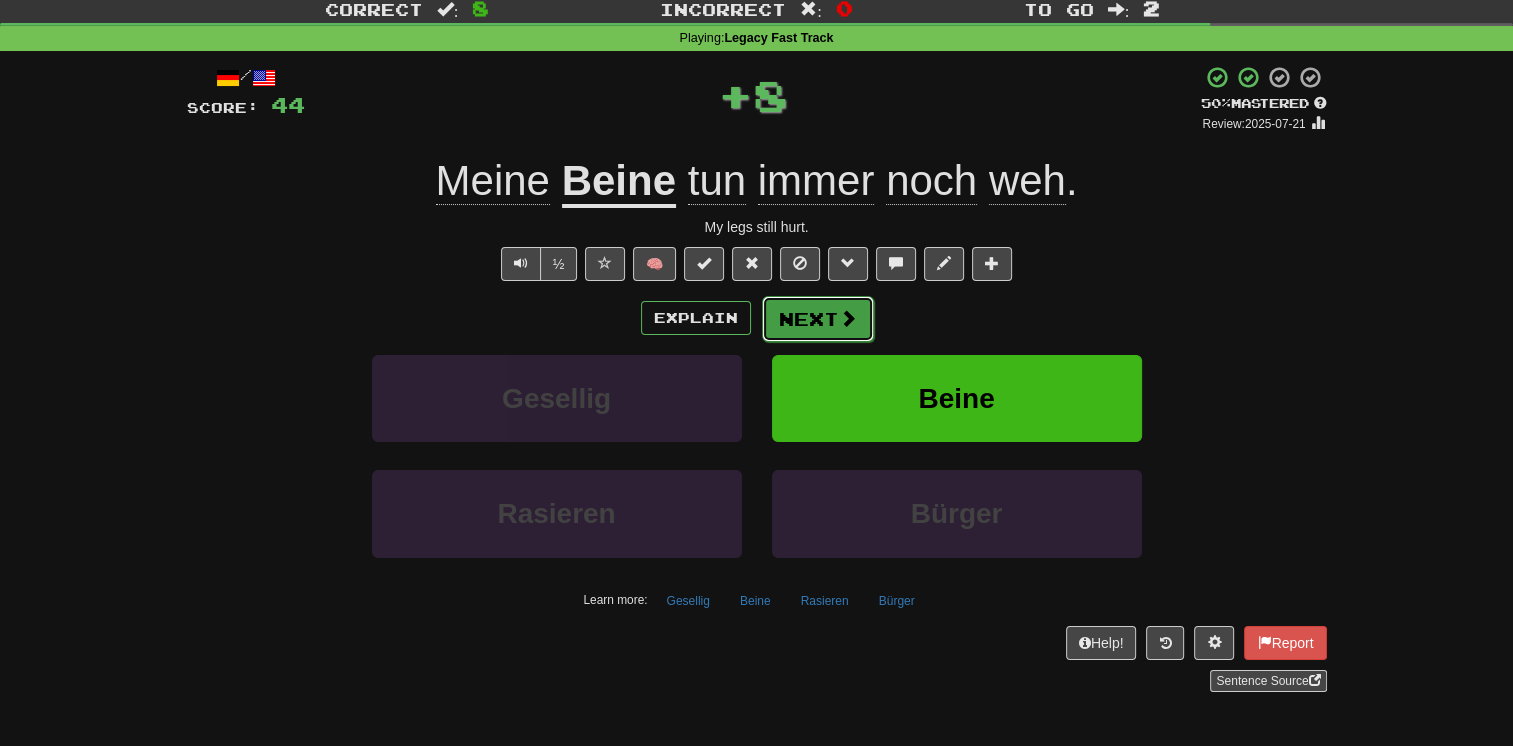 click on "Next" at bounding box center [818, 319] 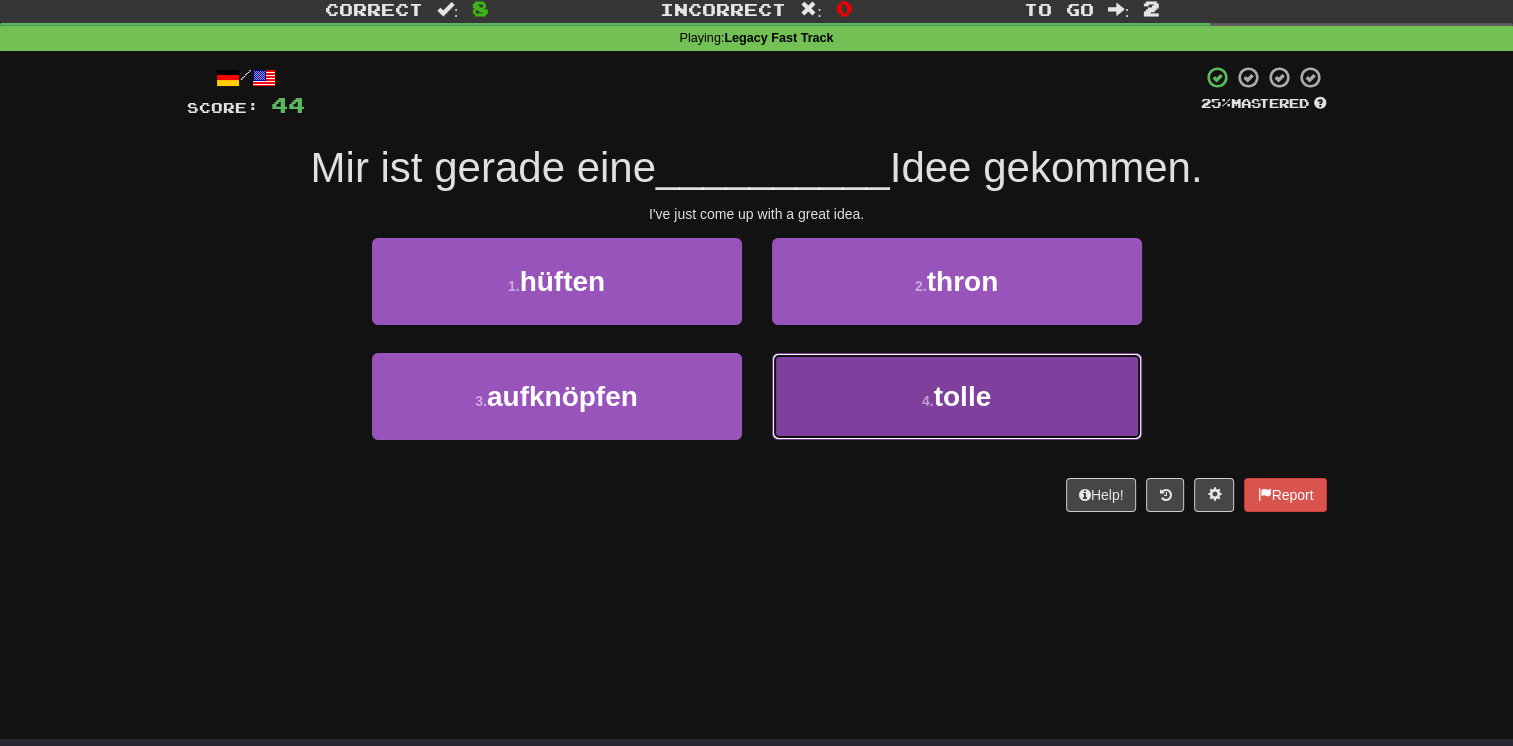click on "4 .  tolle" at bounding box center [957, 396] 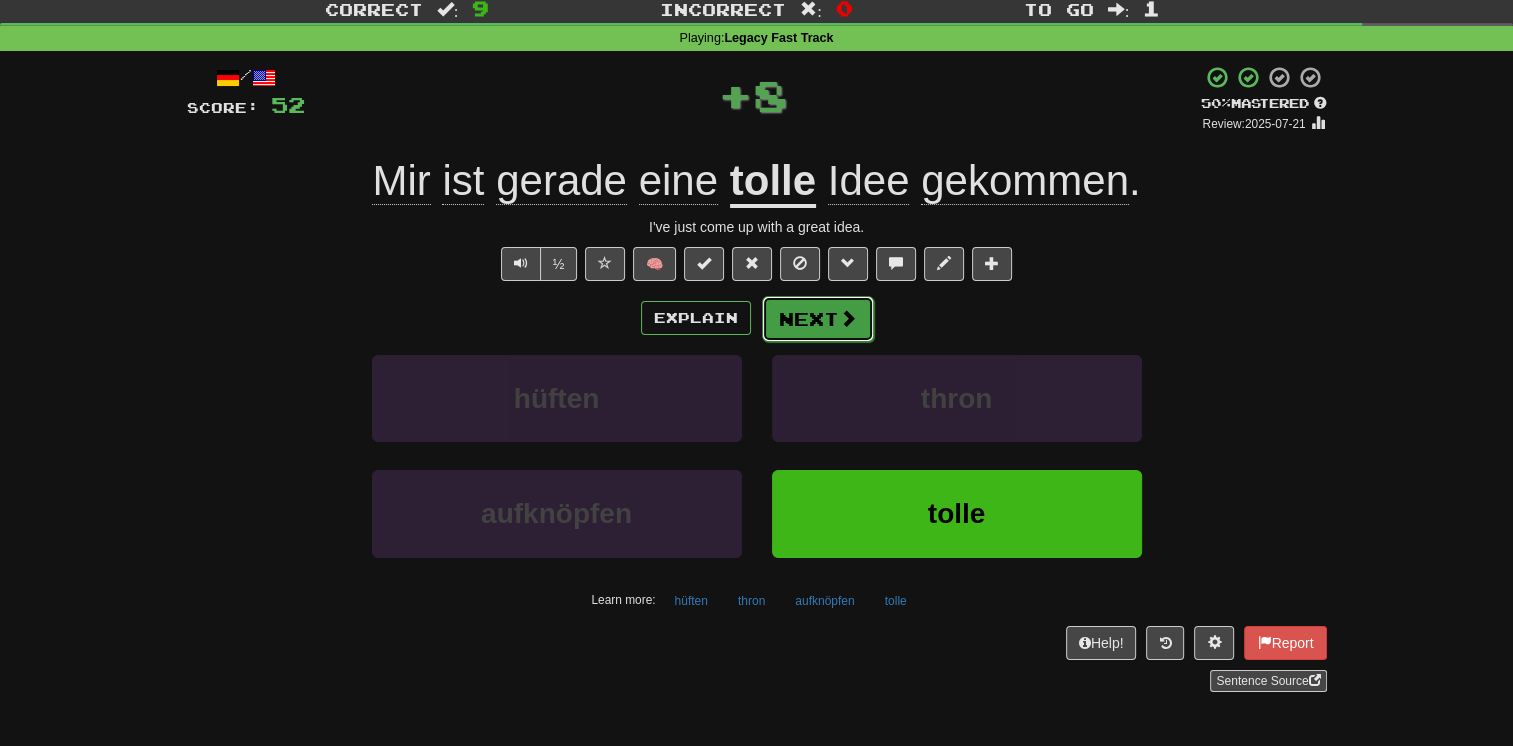 click at bounding box center [848, 318] 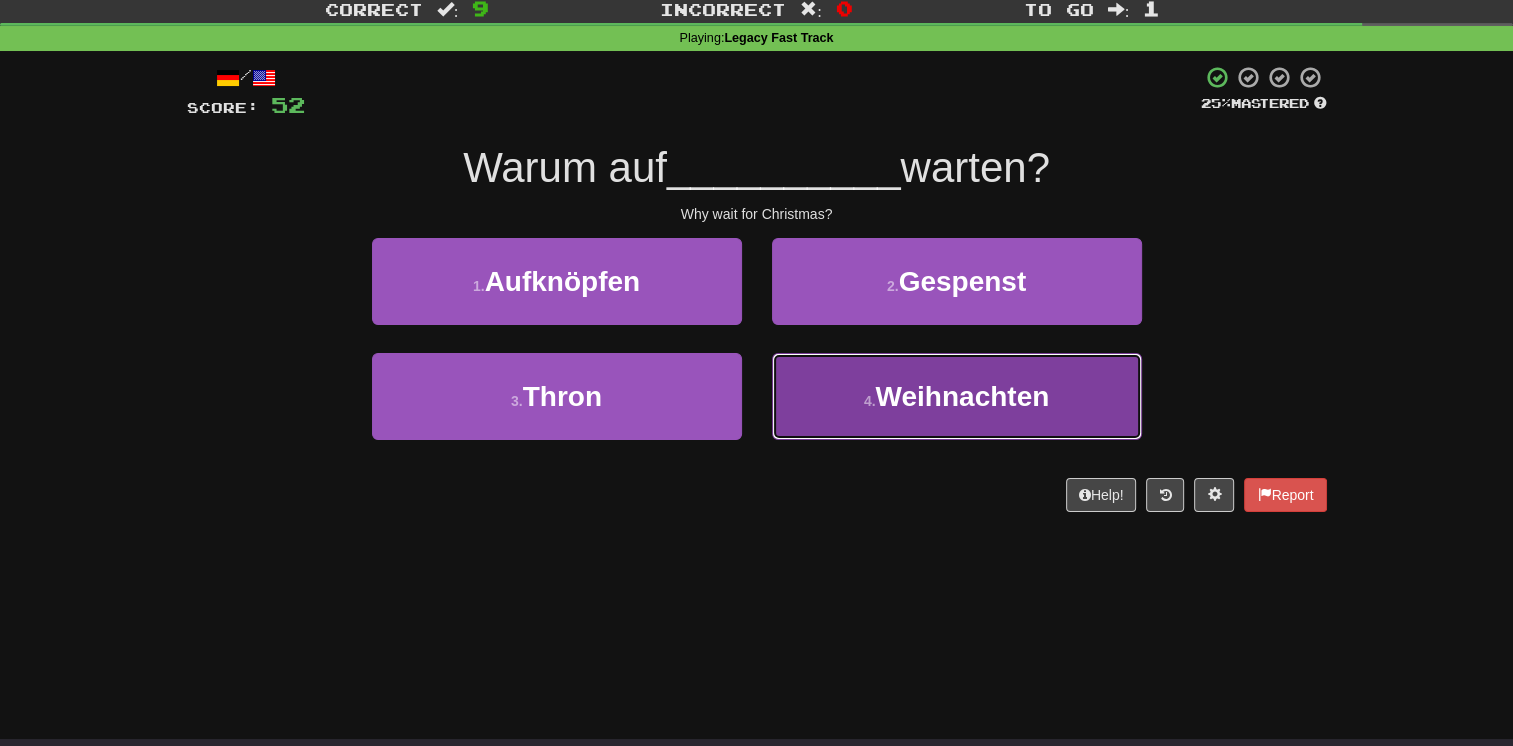 click on "4 .  Weihnachten" at bounding box center (957, 396) 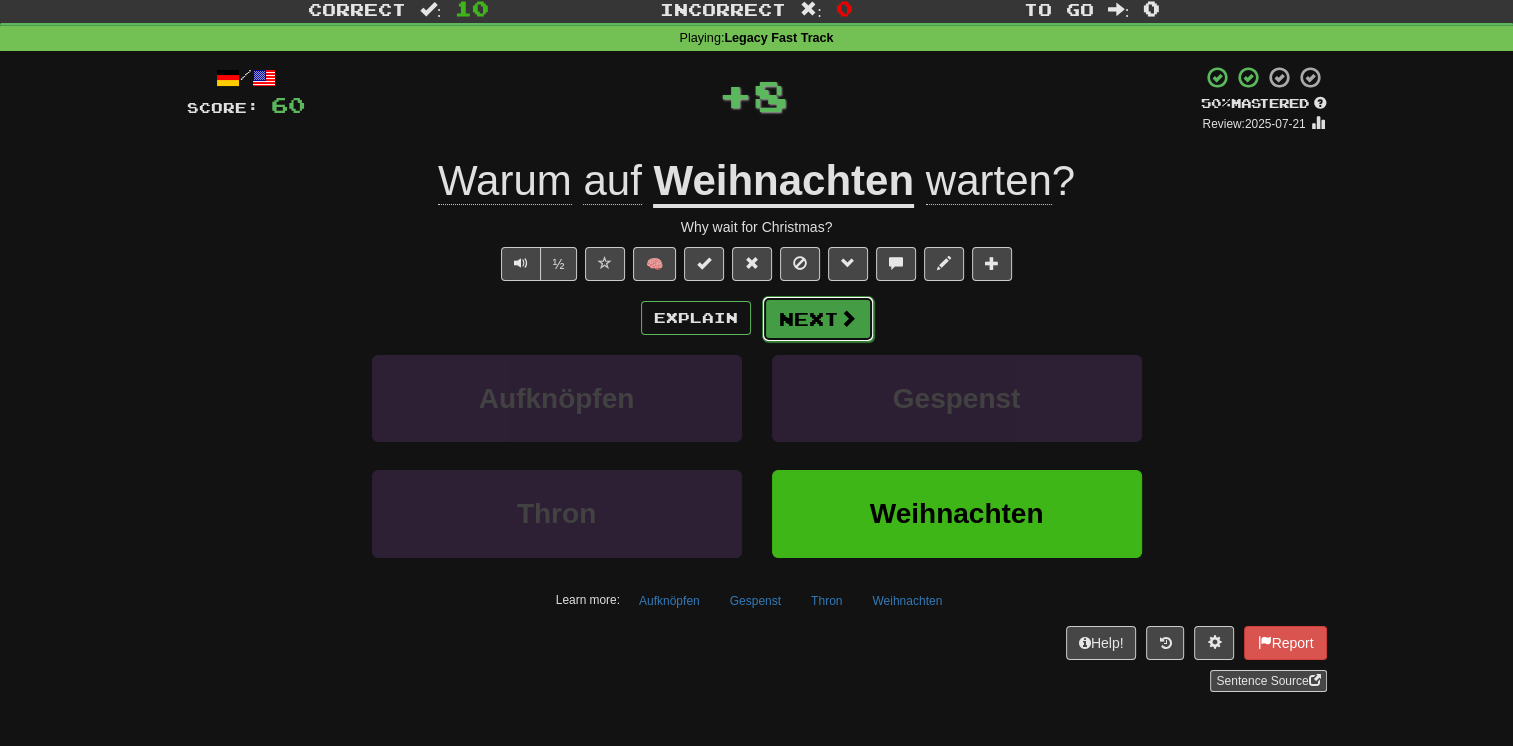 click on "Next" at bounding box center [818, 319] 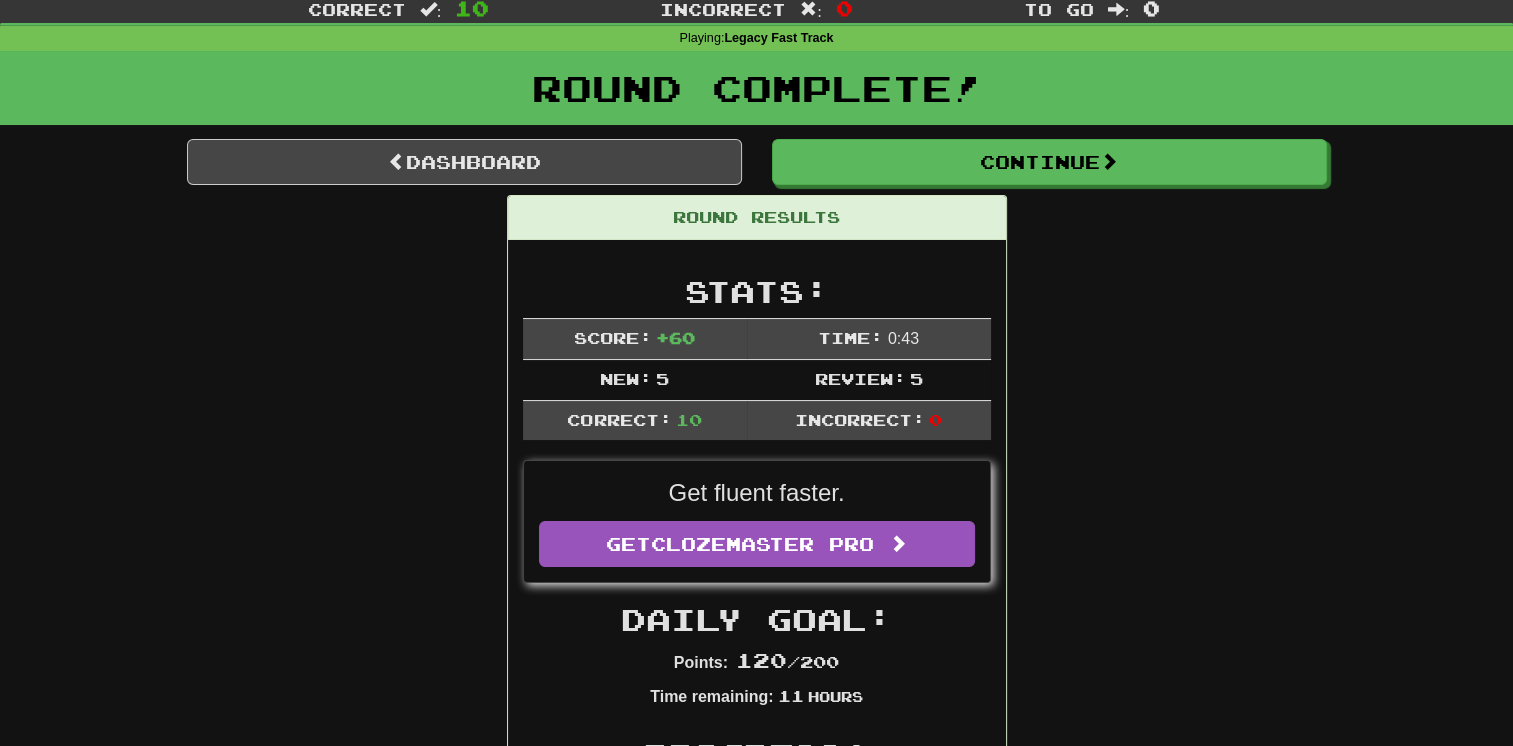 click on "Round Results Stats: Score:   + 60 Time:   0 : 43 New:   5 Review:   5 Correct:   10 Incorrect:   0 Get fluent faster. Get  Clozemaster Pro   Daily Goal: Points:   120  /  200 Time remaining: 11   Hours Progress: Legacy Fast Track Playing:  1,147  /  19,745 + 5 5.784% 5.809% Mastered:  243  /  19,745 1.231% Ready for Review:  1048  /  Level:  113 3,057  points to level  114  - keep going! Ranked:  461 st  this week Sentences:  Report Ich habe meine Schlüssel auf dem Tisch liegen  gelassen . Kannst du sie bitte für mich holen? I left my keys on the table; could you fetch them for me?  Report Wie war dein  Flug ? How was your flight?  Report Wir haben es unter  Kontrolle . We've got it under control.  Report Ich weiß, was dir wichtig ist und ich werde alles tun, was ich kann, um es zu  zerstören . I know what you love and I'll do everything I can in order to destroy it. 2  Report Er steht auf der  schwarzen  Liste. He's been blacklisted.  Report Ich wollte nicht gehen, bevor die Arbeit  erledigt  war. Beine" at bounding box center [757, 1278] 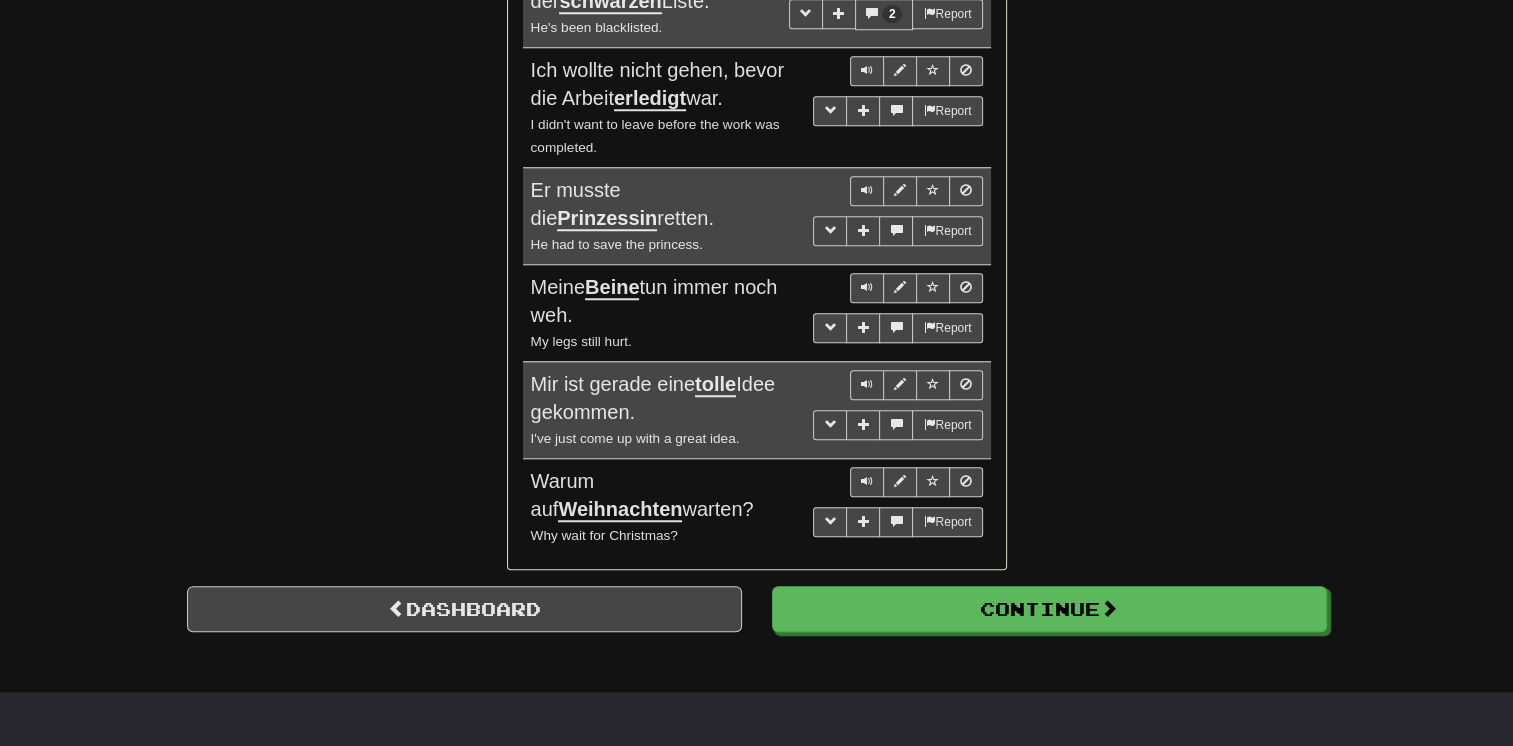 scroll, scrollTop: 1897, scrollLeft: 0, axis: vertical 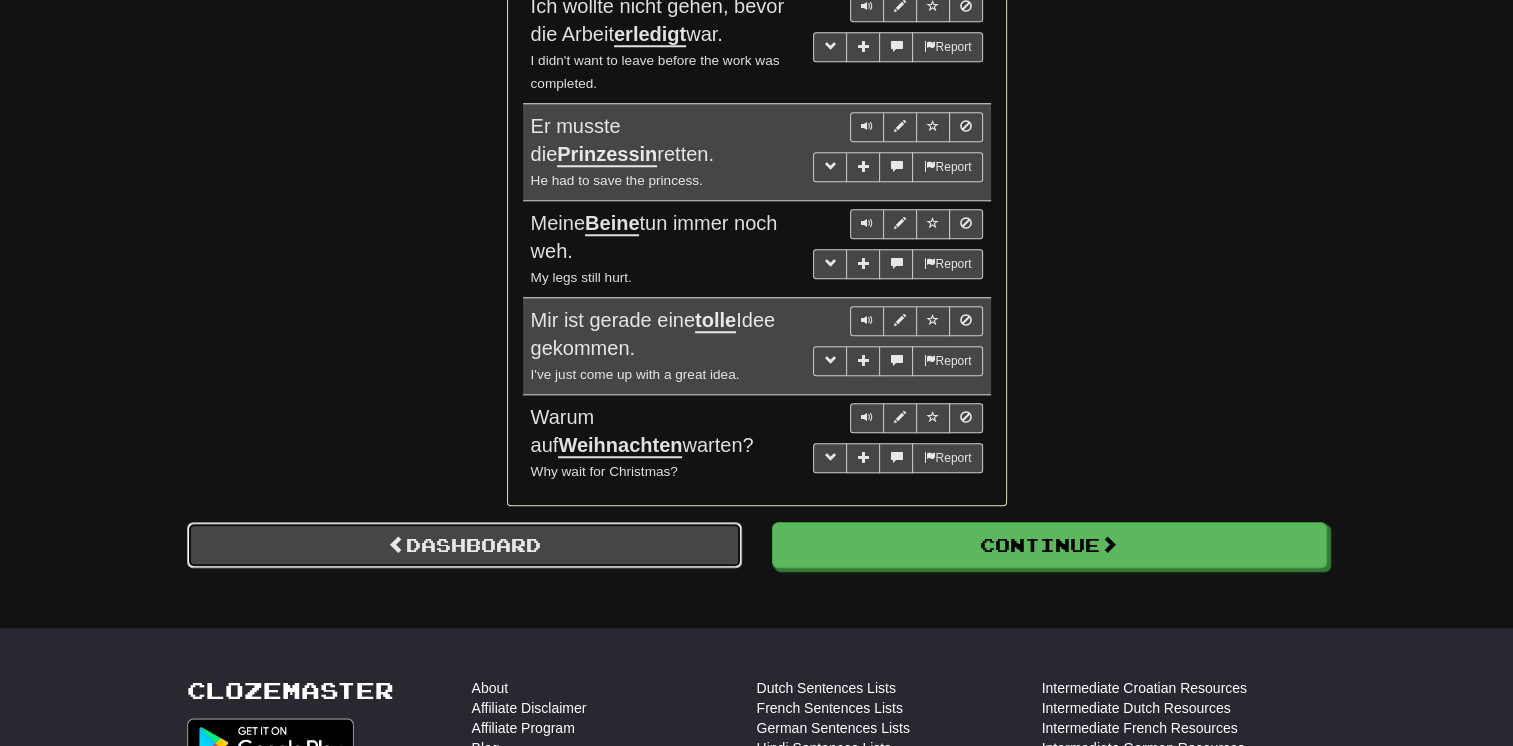click on "Dashboard" at bounding box center (464, 545) 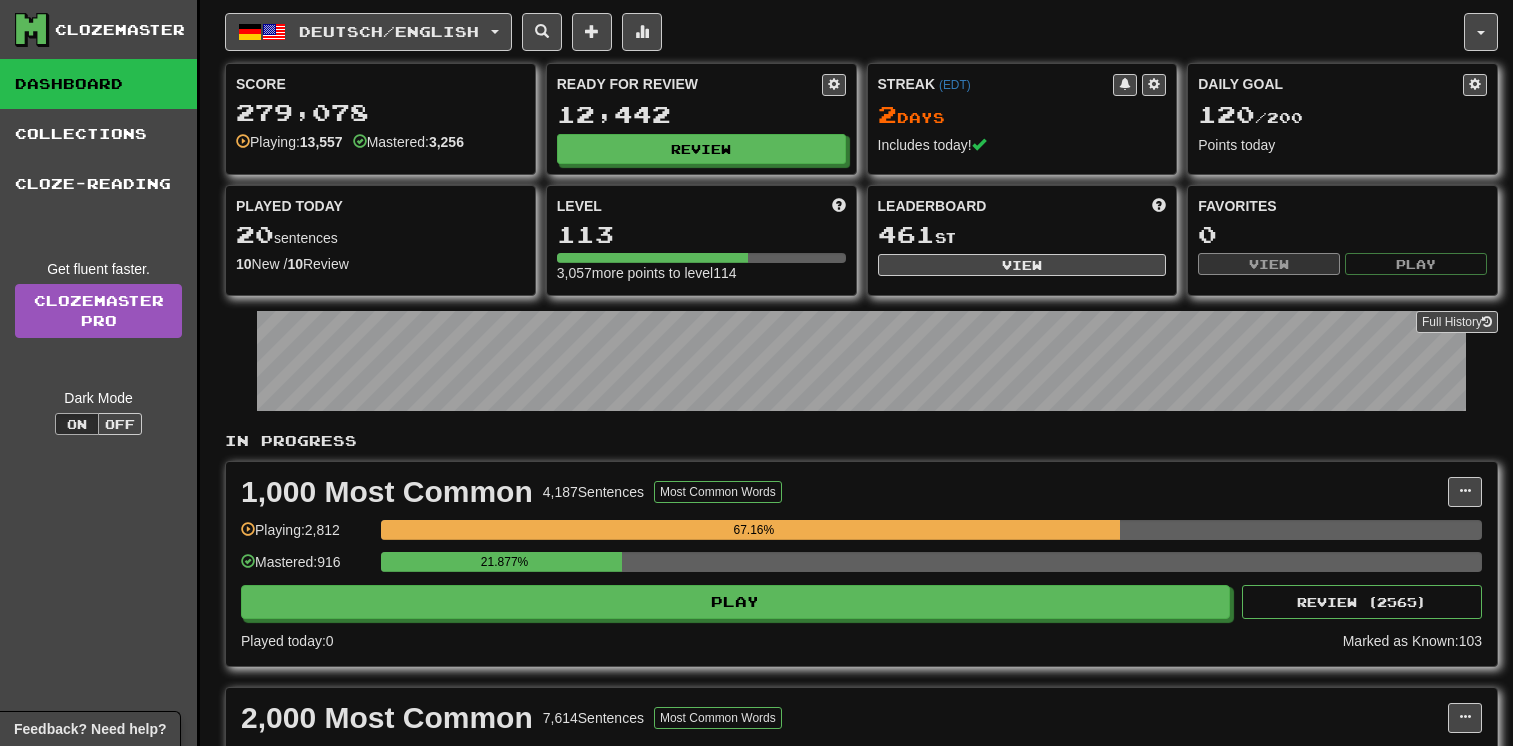 scroll, scrollTop: 0, scrollLeft: 0, axis: both 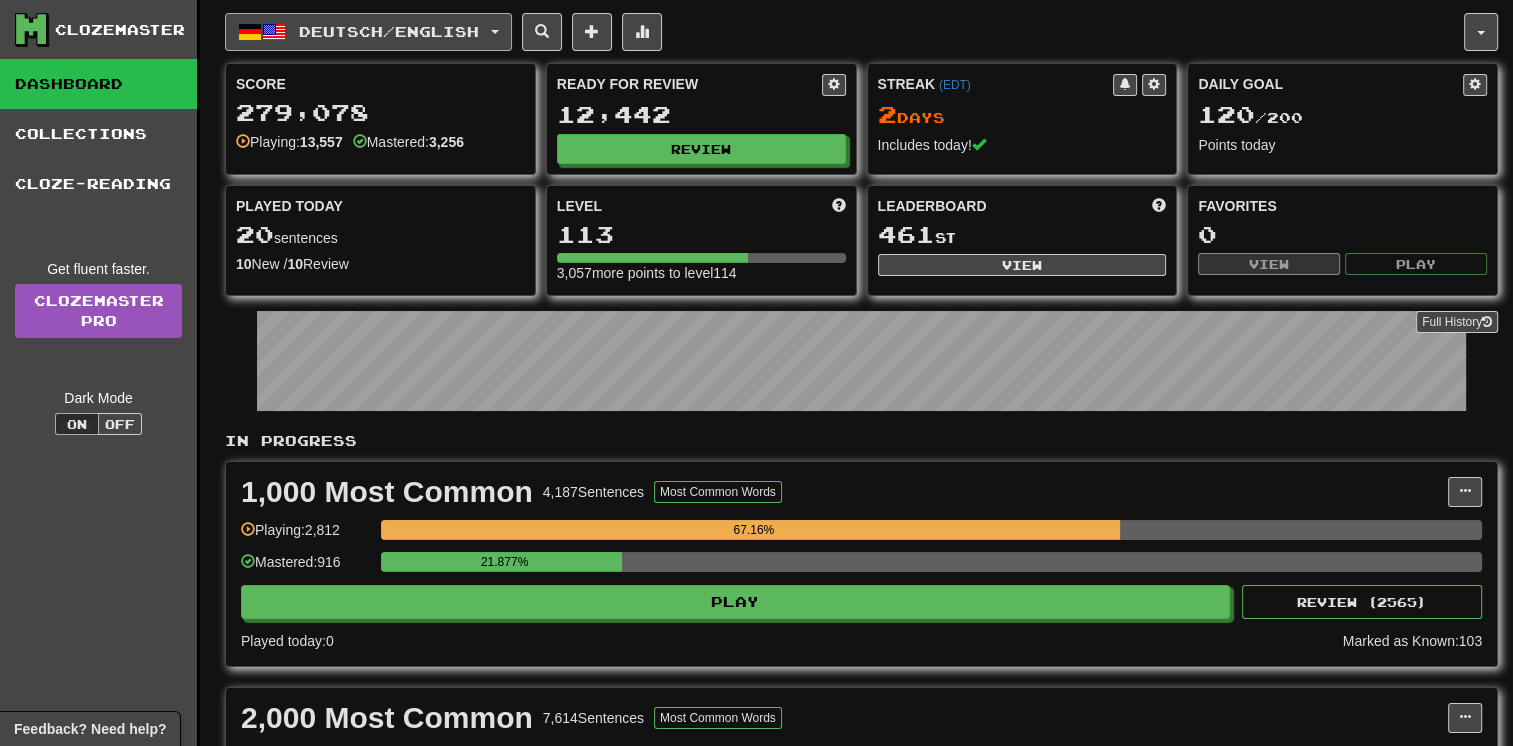 click on "Deutsch  /  English" at bounding box center [389, 31] 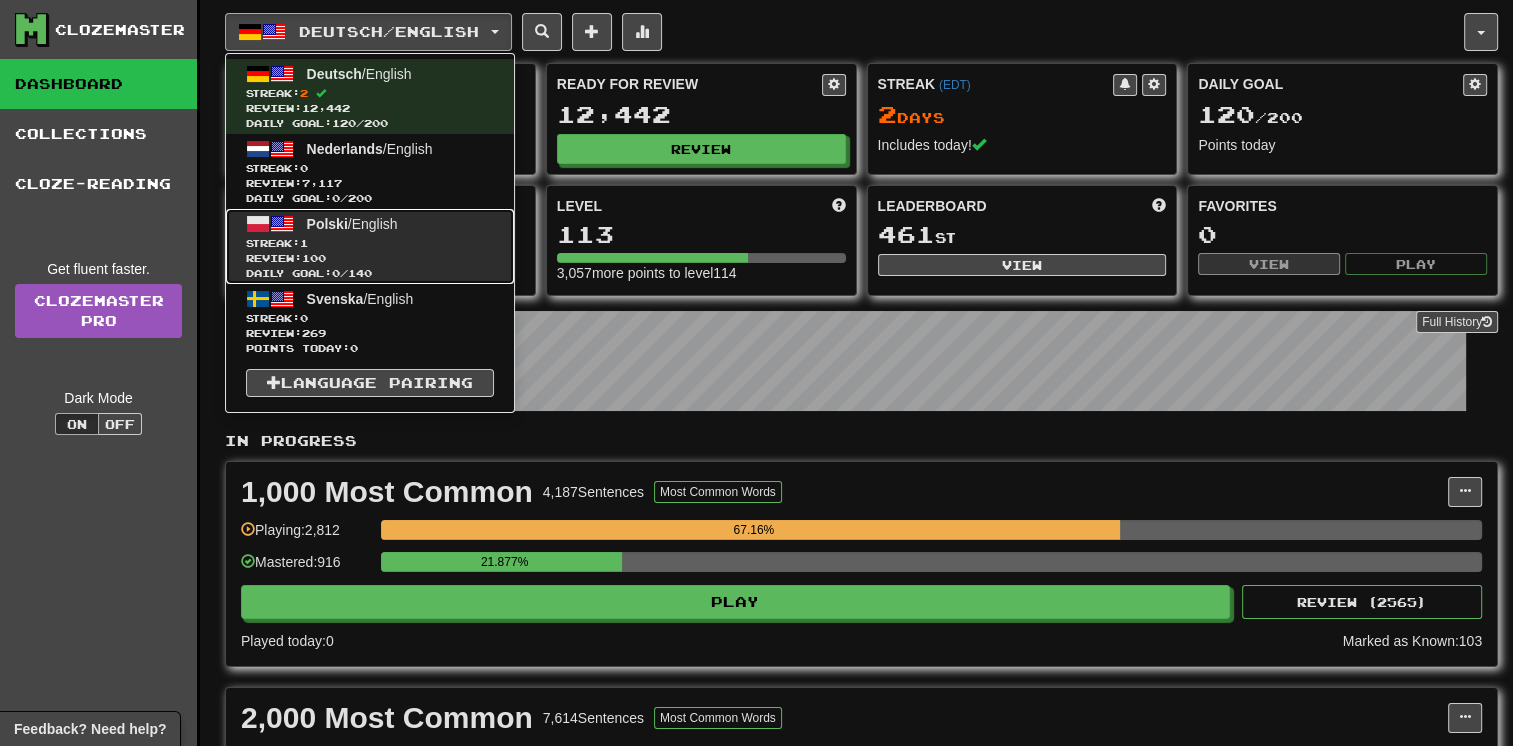 click on "Streak:  1" at bounding box center [370, 243] 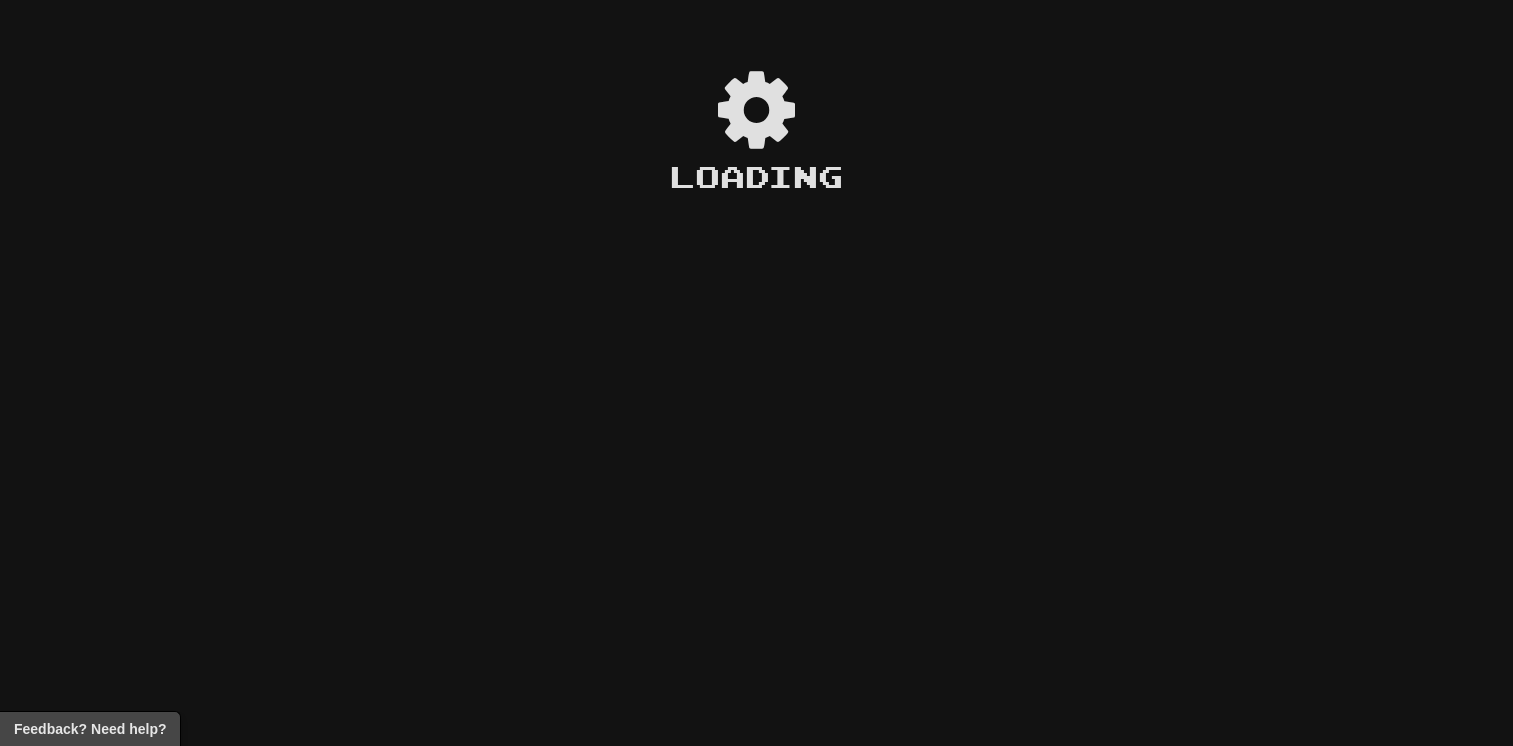 scroll, scrollTop: 0, scrollLeft: 0, axis: both 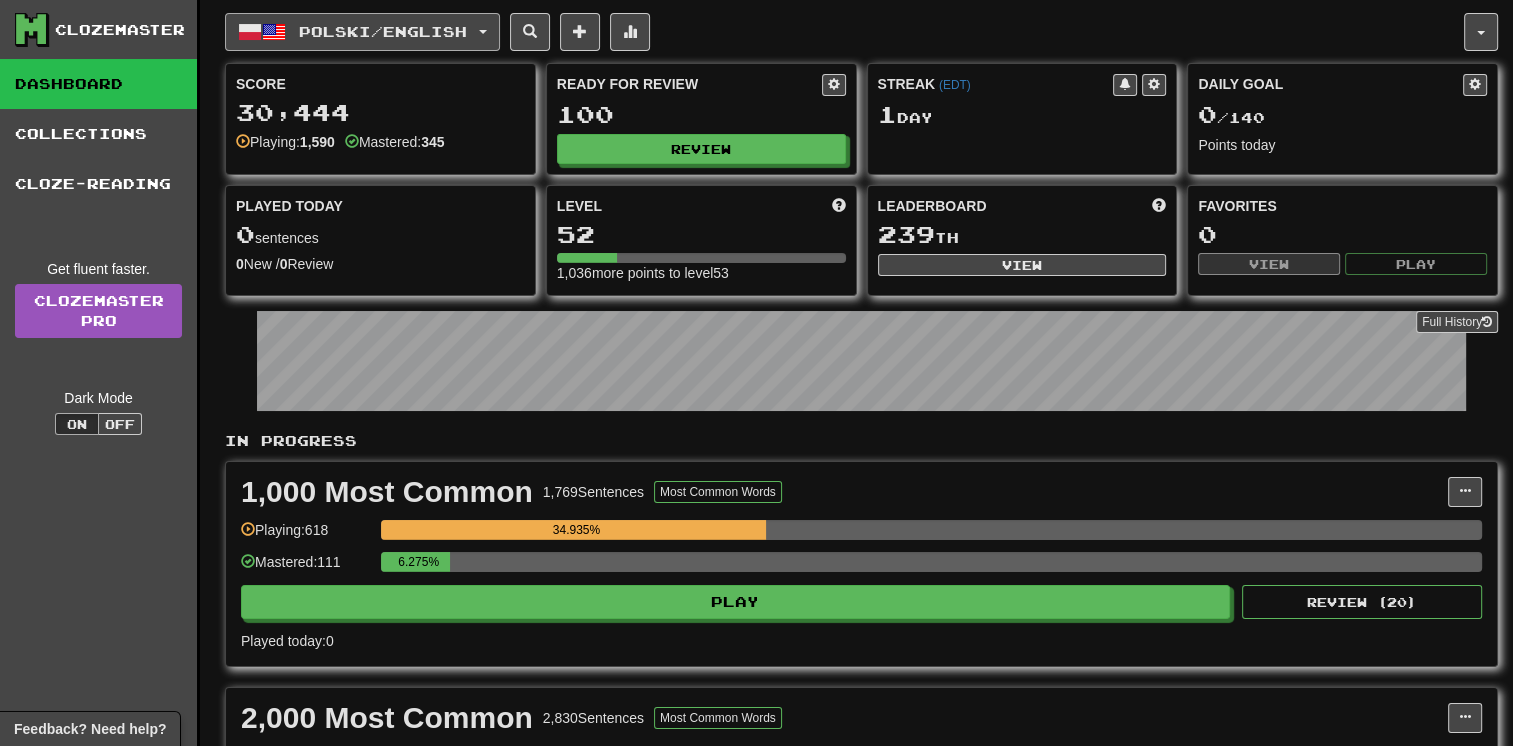 click on "Polski  /  English" at bounding box center [383, 31] 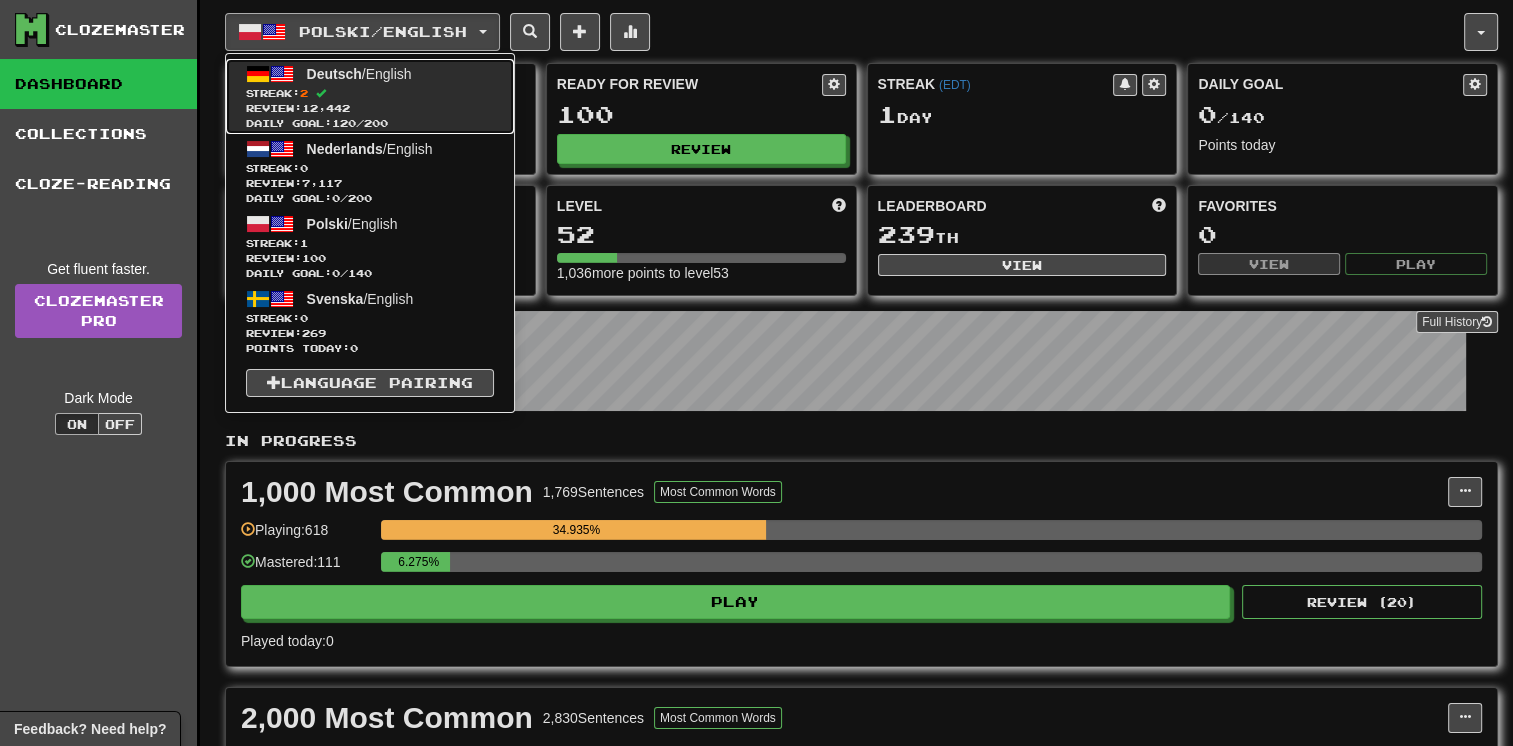 click on "Streak:  2" at bounding box center [370, 93] 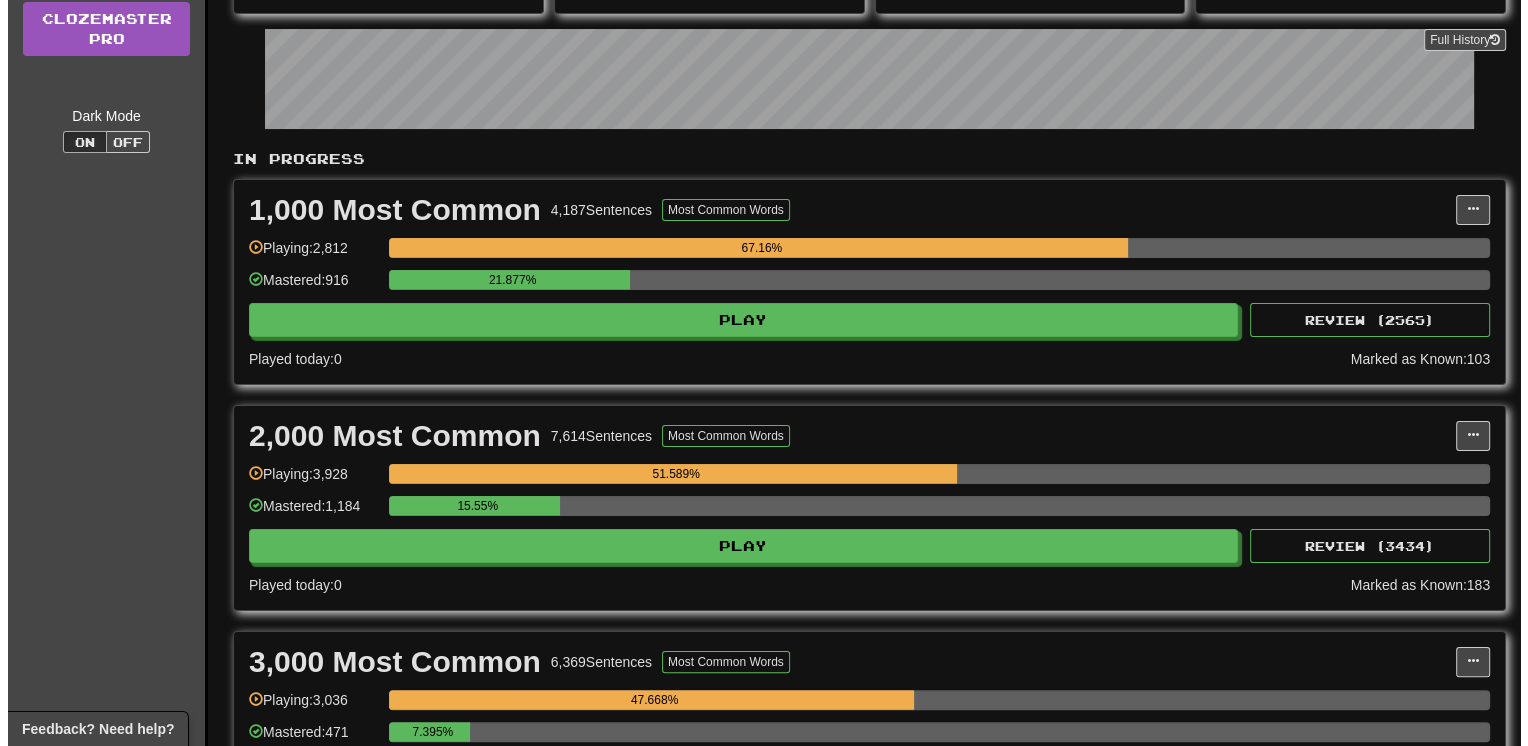 scroll, scrollTop: 280, scrollLeft: 0, axis: vertical 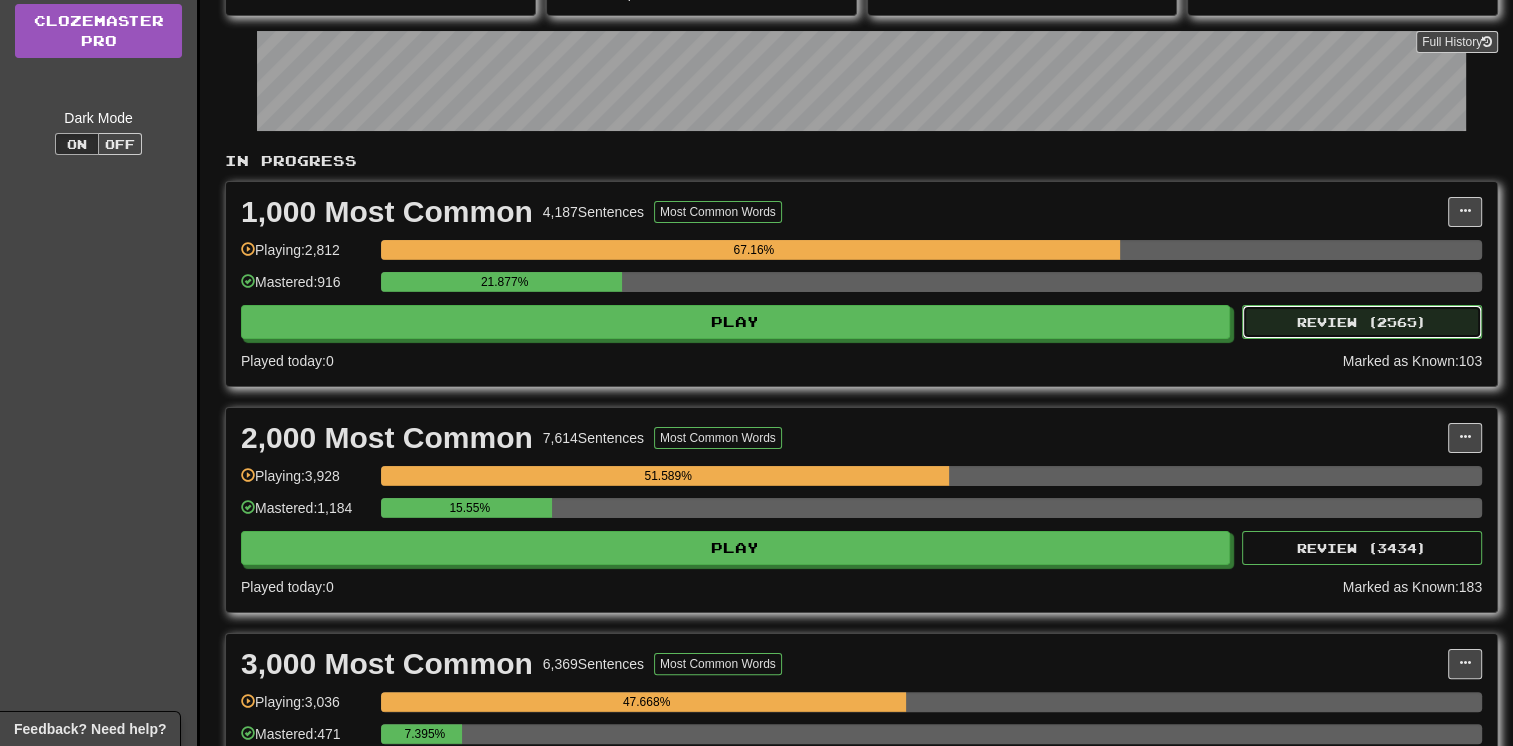 click on "Review ( 2565 )" at bounding box center (1362, 322) 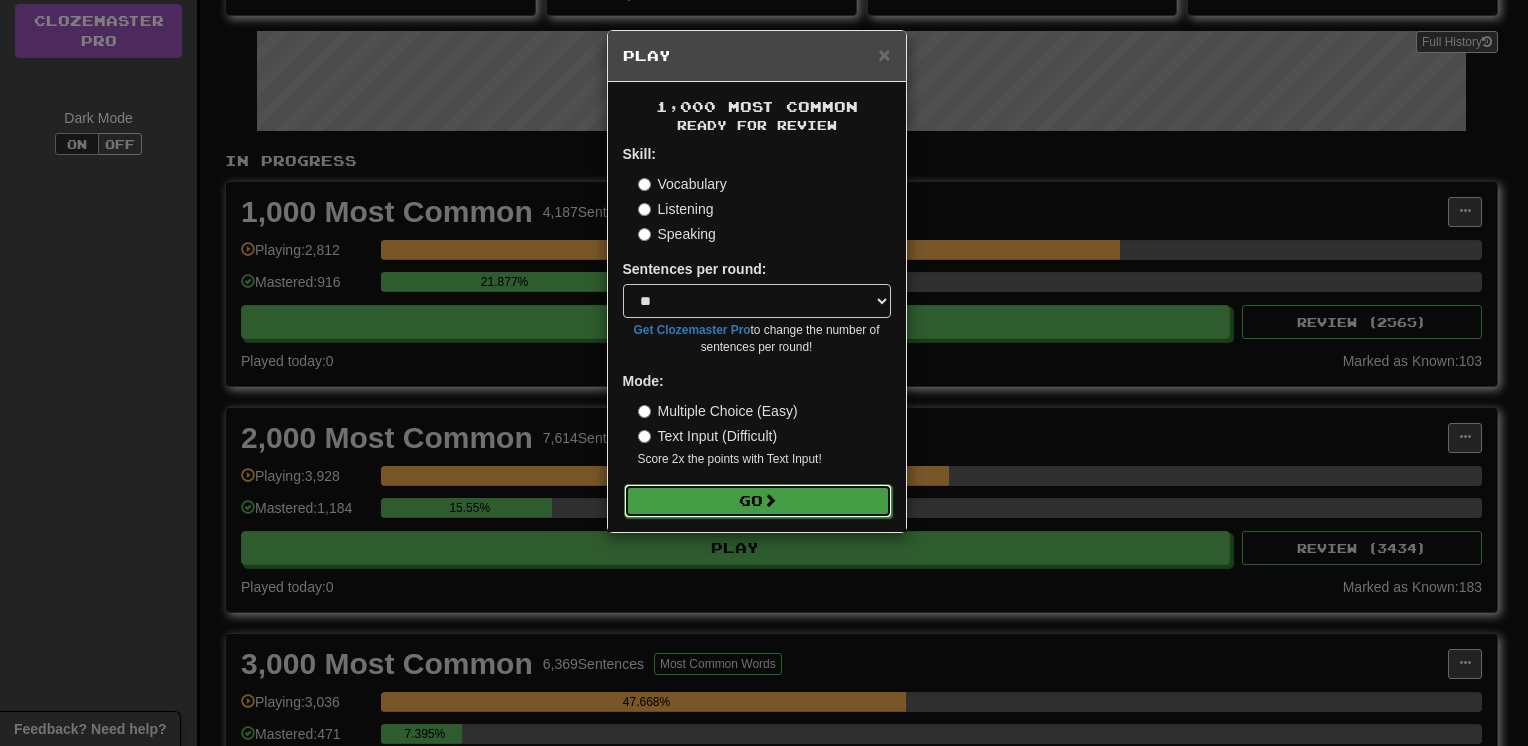 click on "Go" at bounding box center [758, 501] 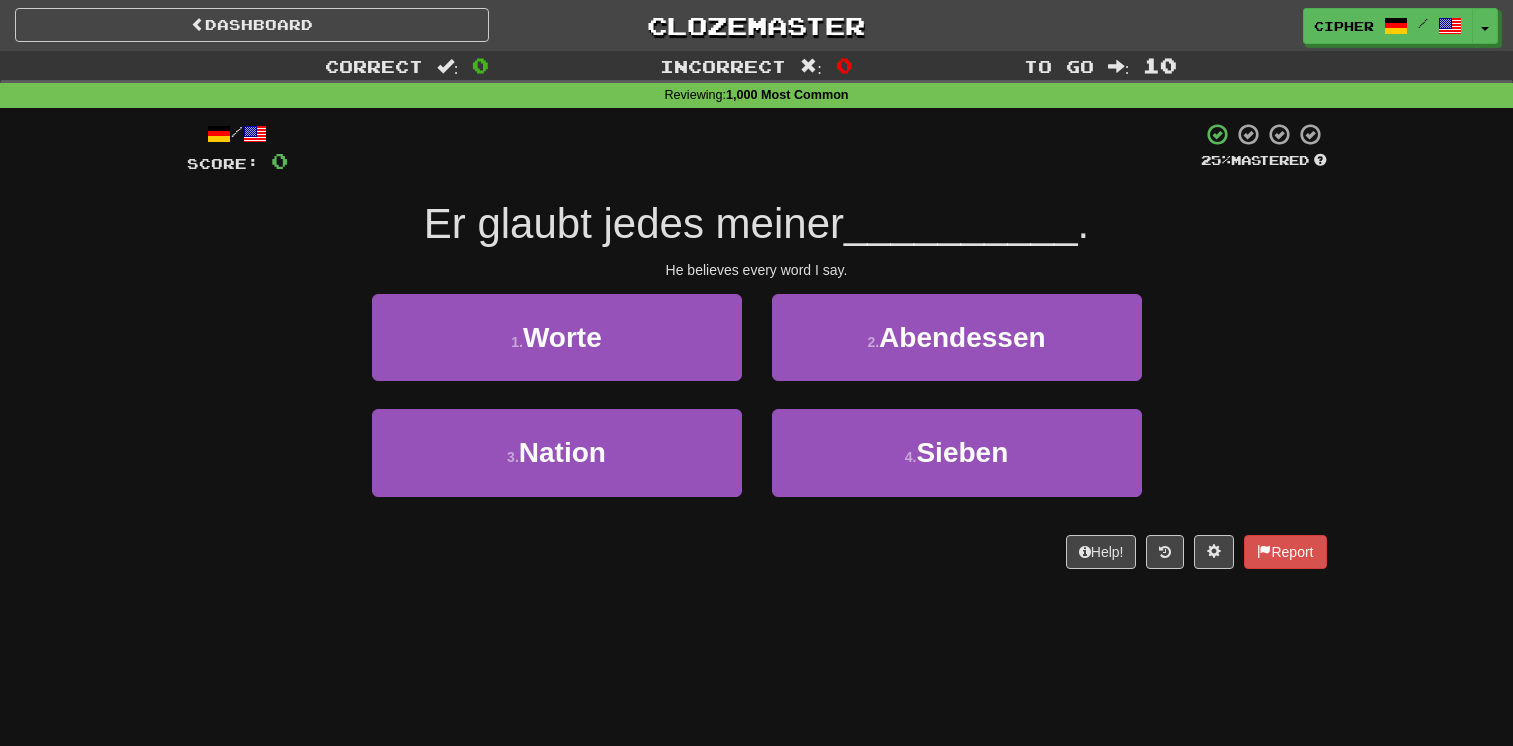 scroll, scrollTop: 0, scrollLeft: 0, axis: both 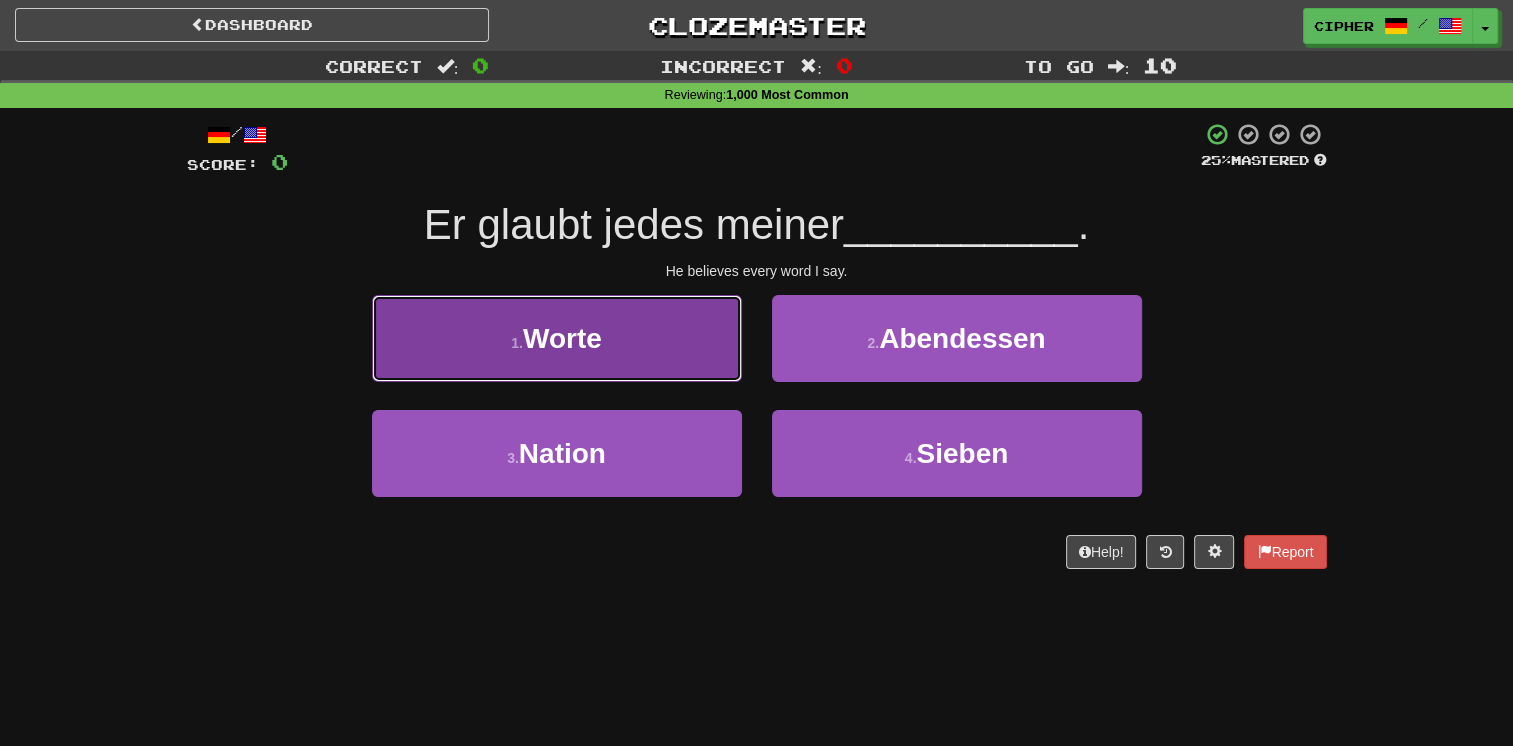 click on "1 .  Worte" at bounding box center (557, 338) 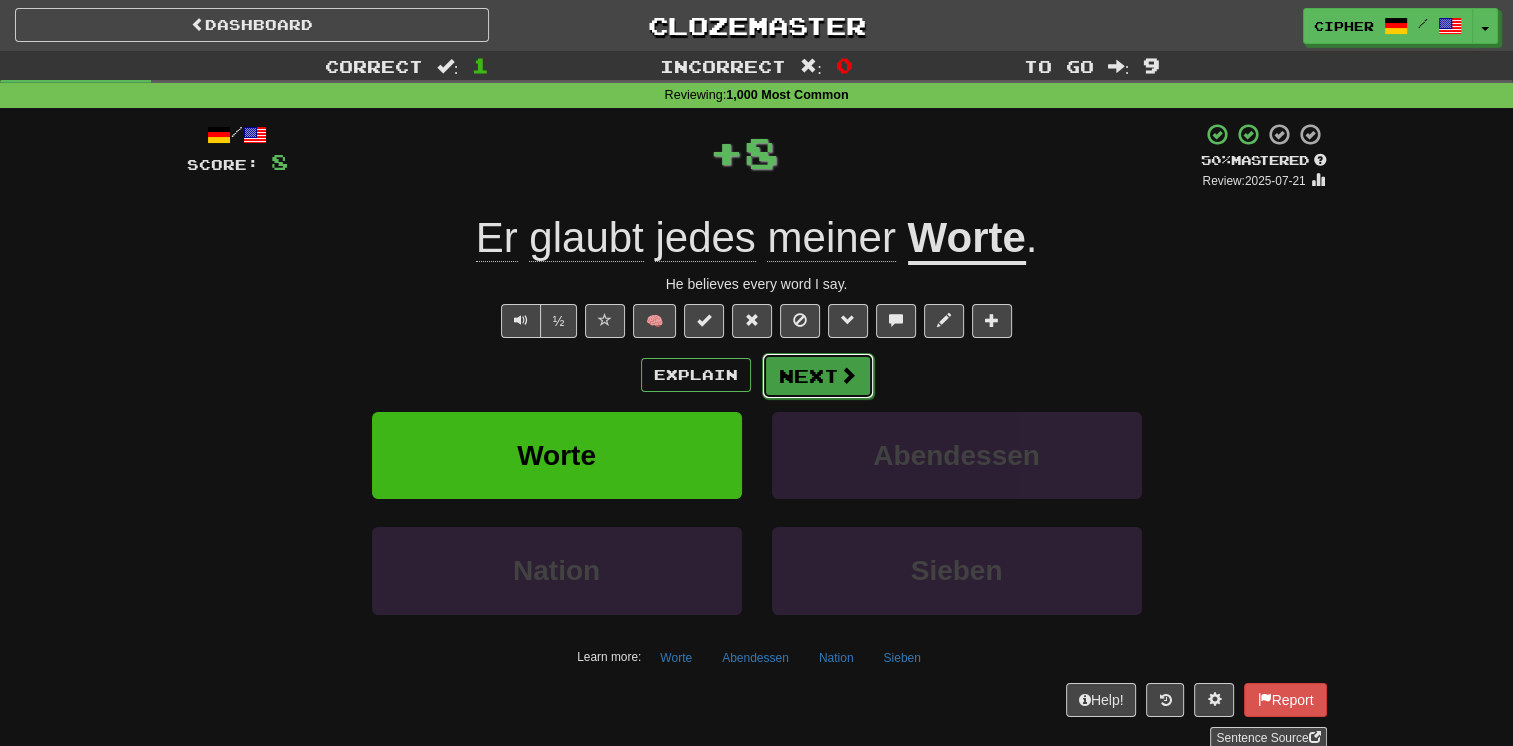 click on "Next" at bounding box center (818, 376) 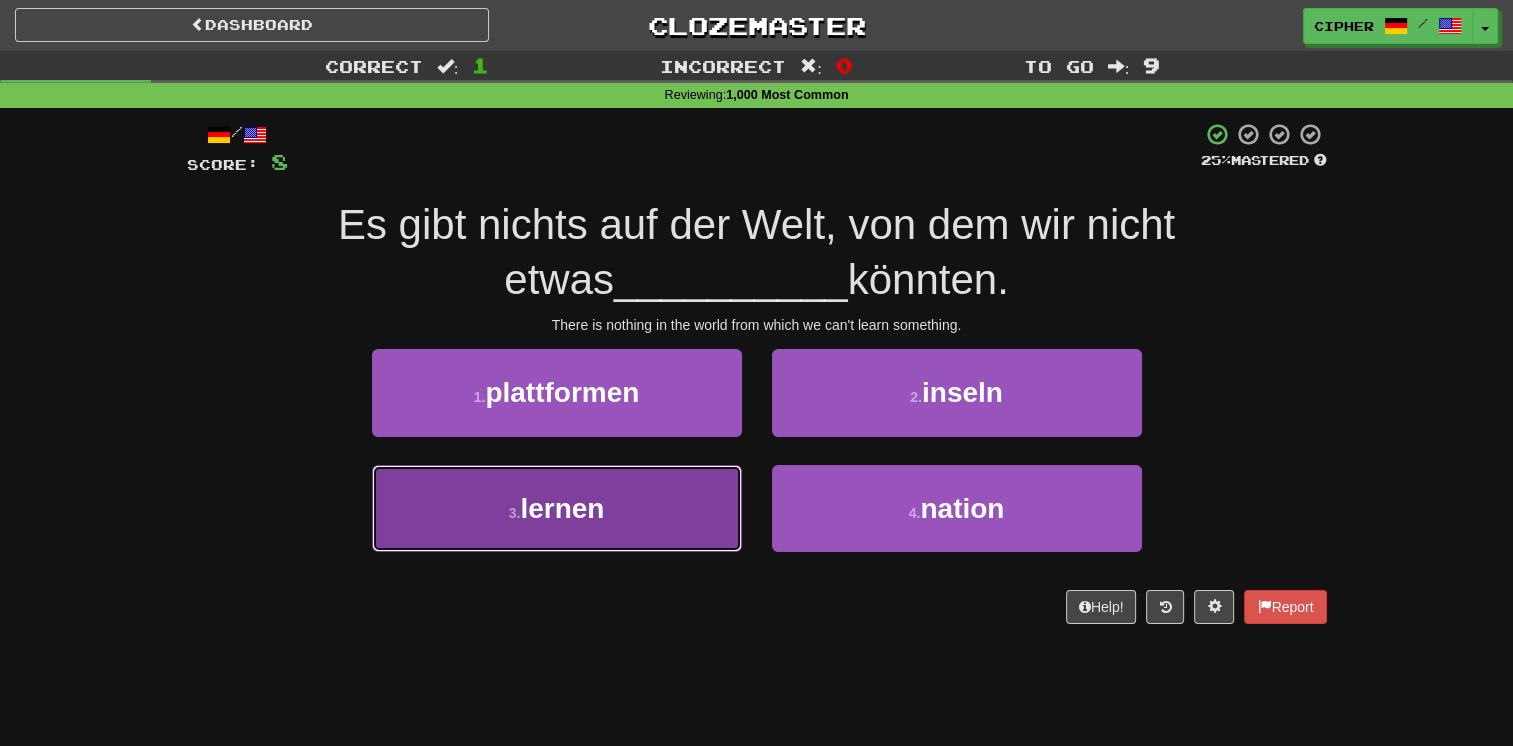 click on "3 .  lernen" at bounding box center [557, 508] 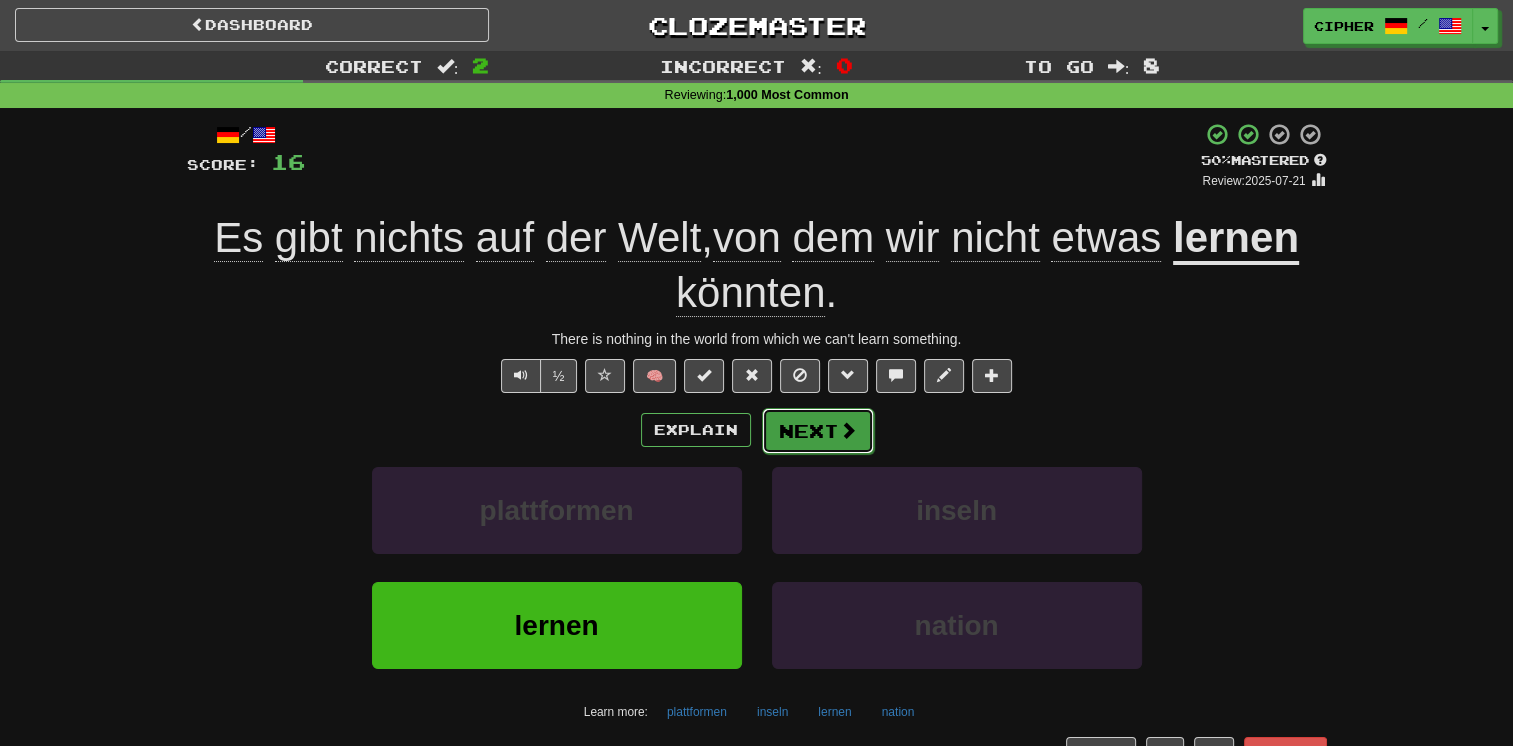 click on "Next" at bounding box center [818, 431] 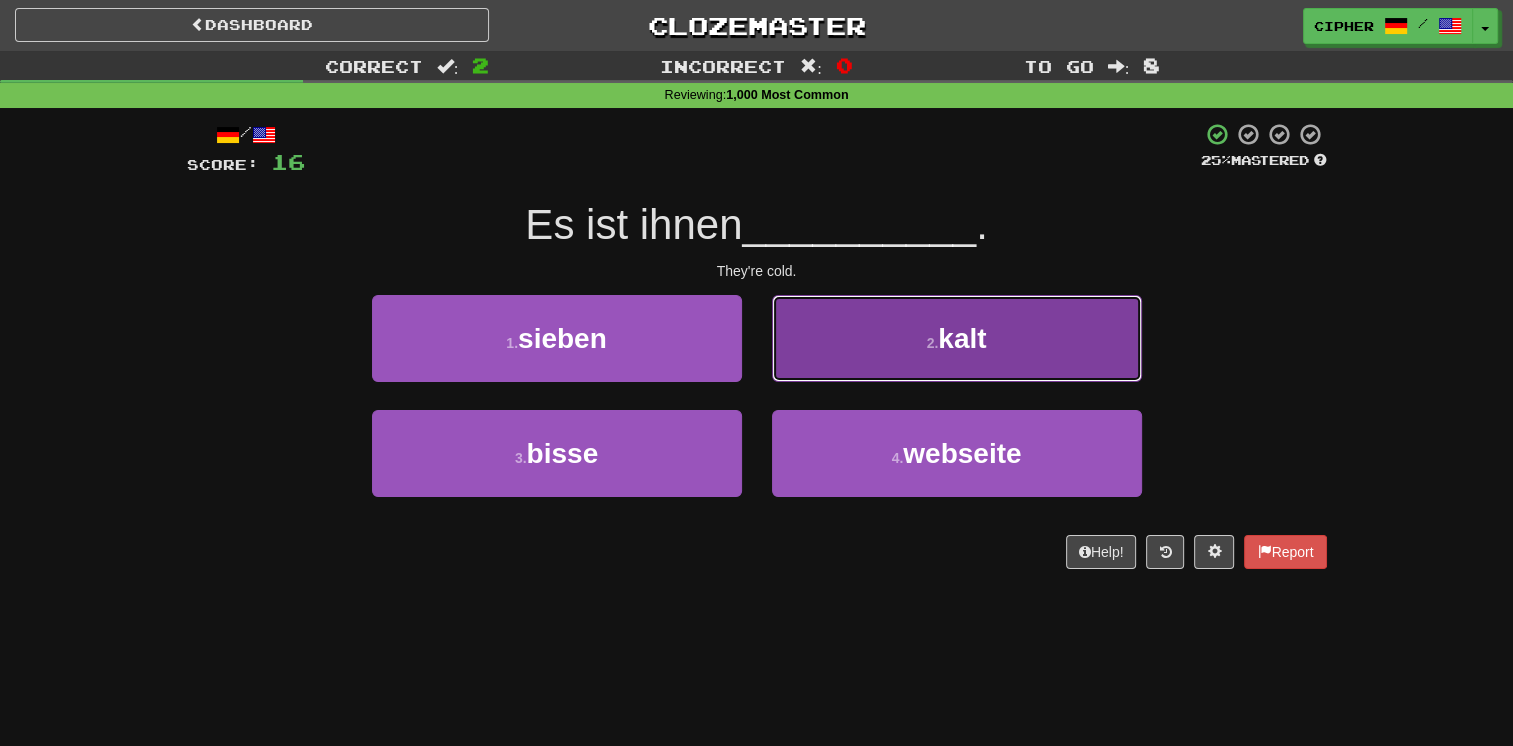 click on "2 .  kalt" at bounding box center [957, 338] 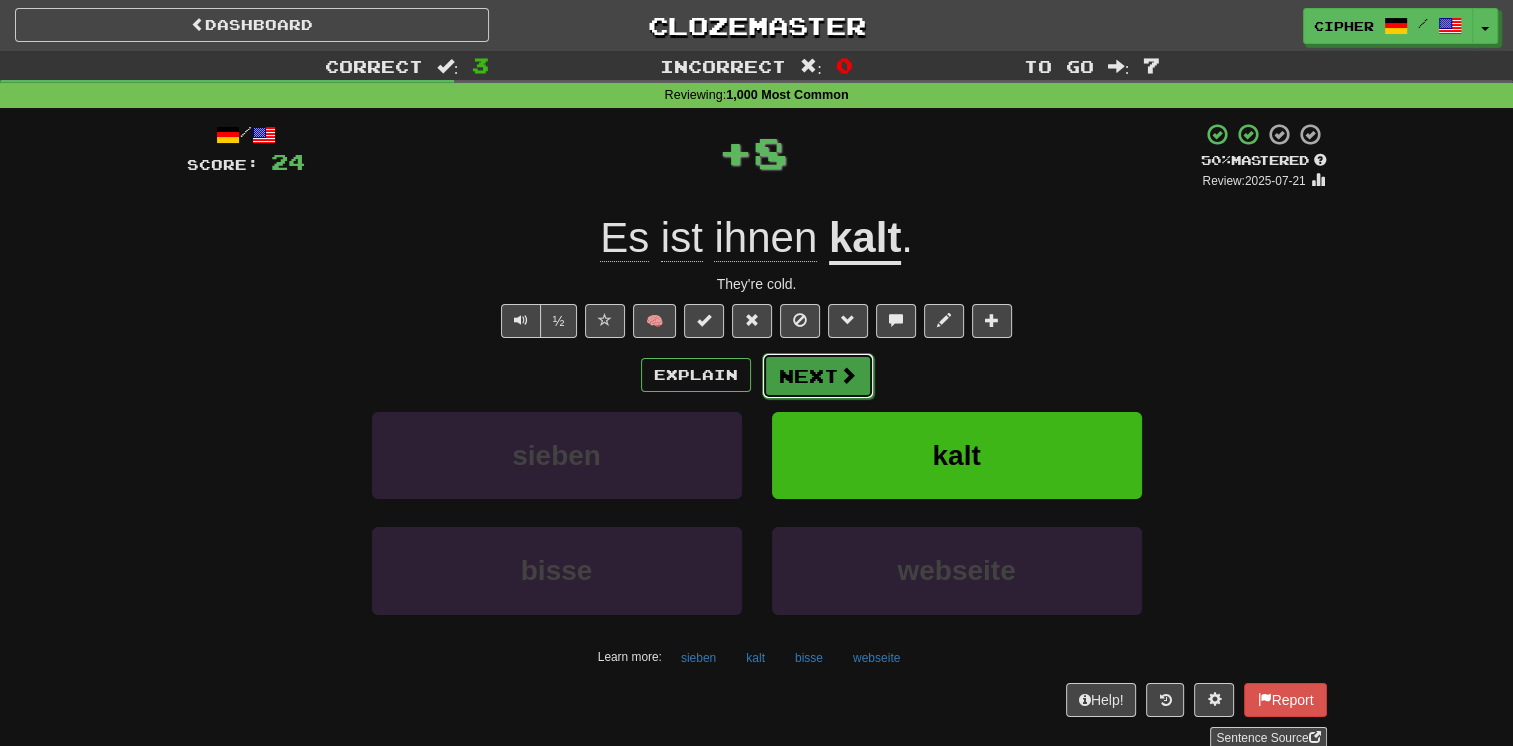 click on "Next" at bounding box center (818, 376) 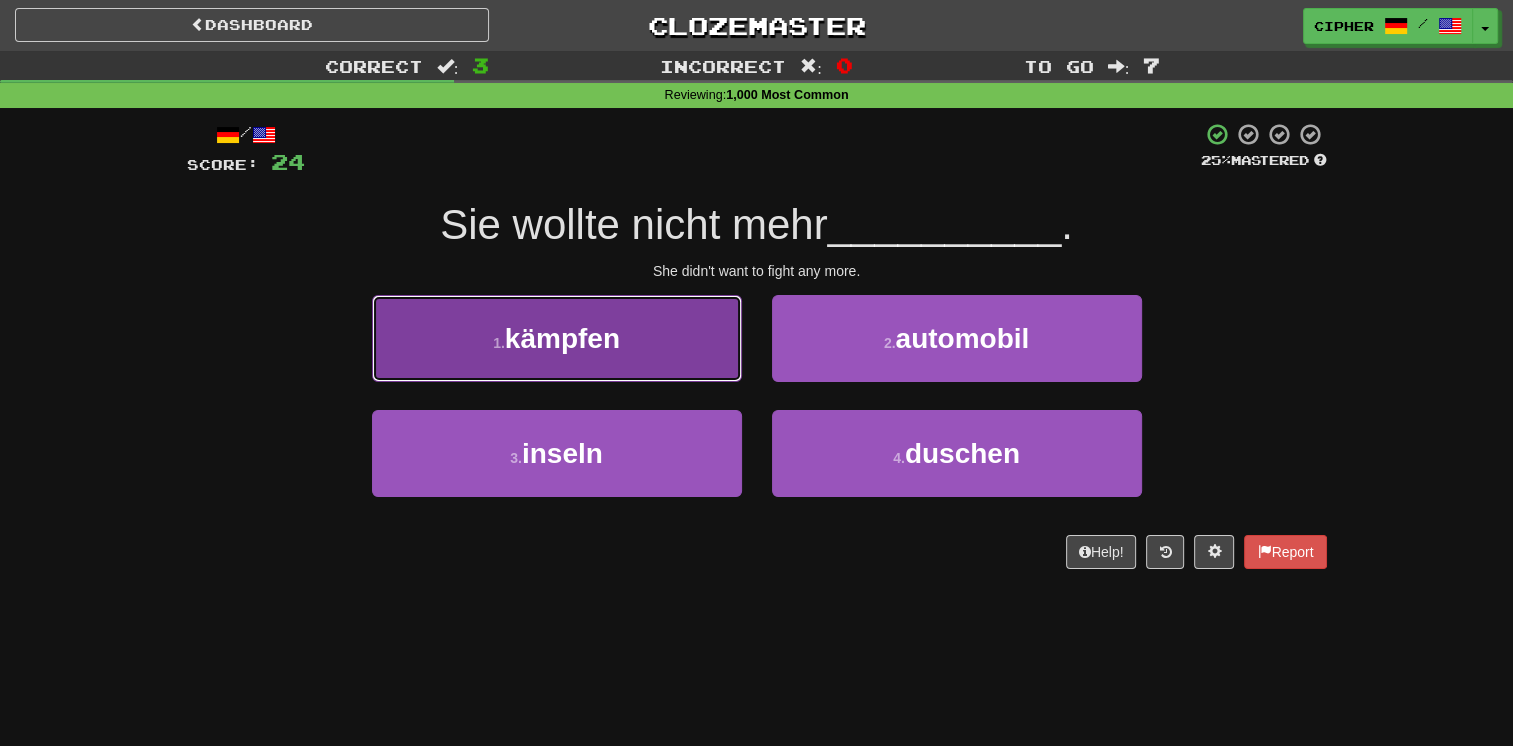 click on "1 .  kämpfen" at bounding box center (557, 338) 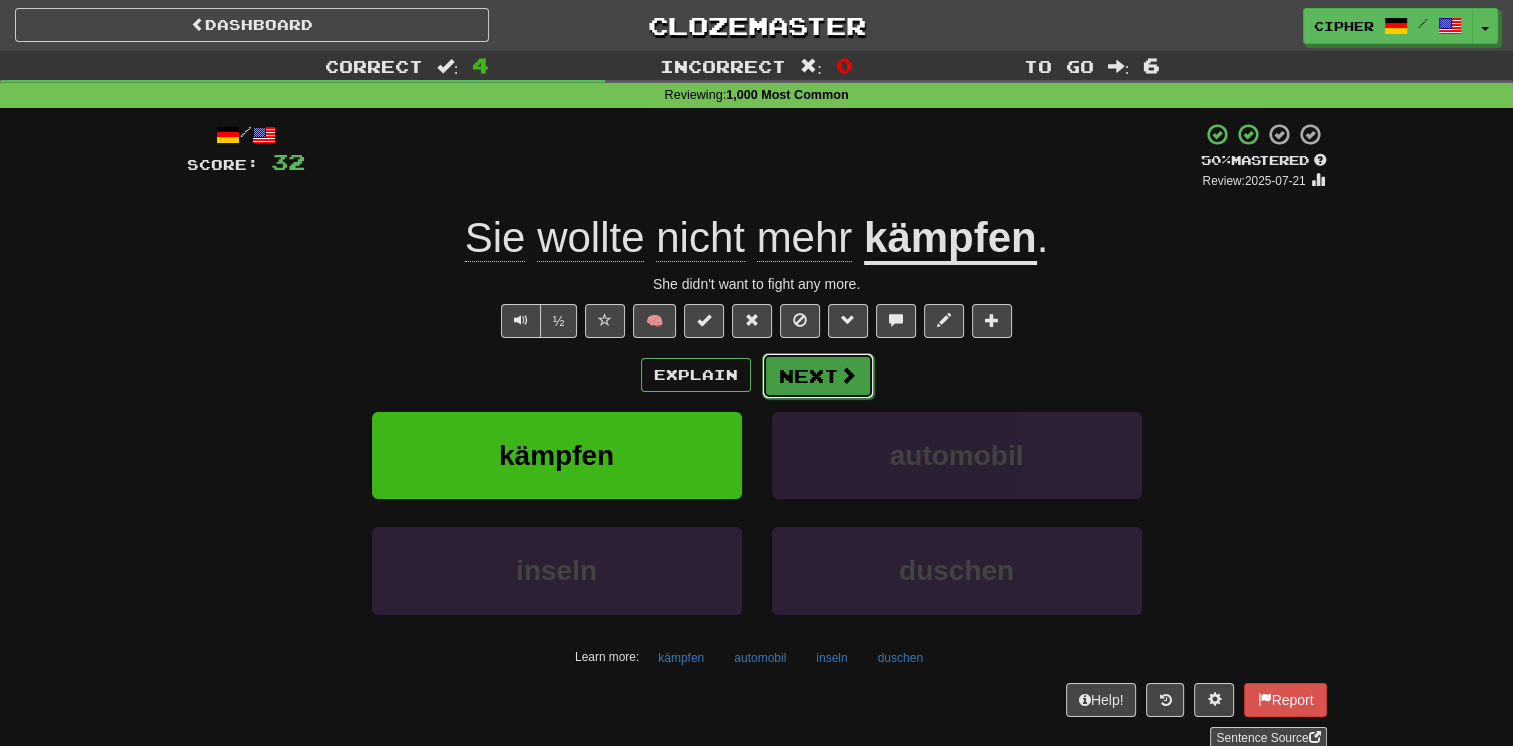 click on "Next" at bounding box center [818, 376] 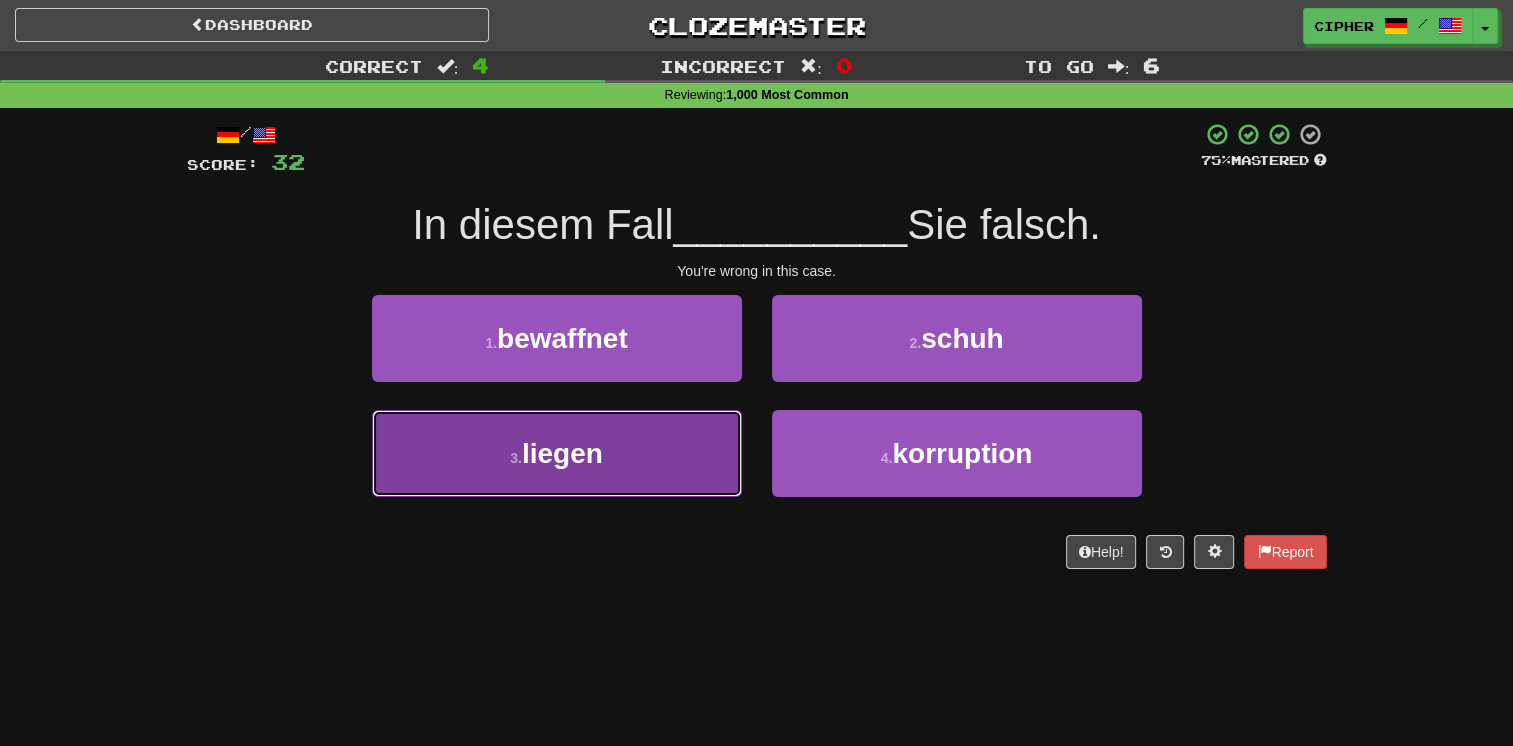 click on "3 .  liegen" at bounding box center [557, 453] 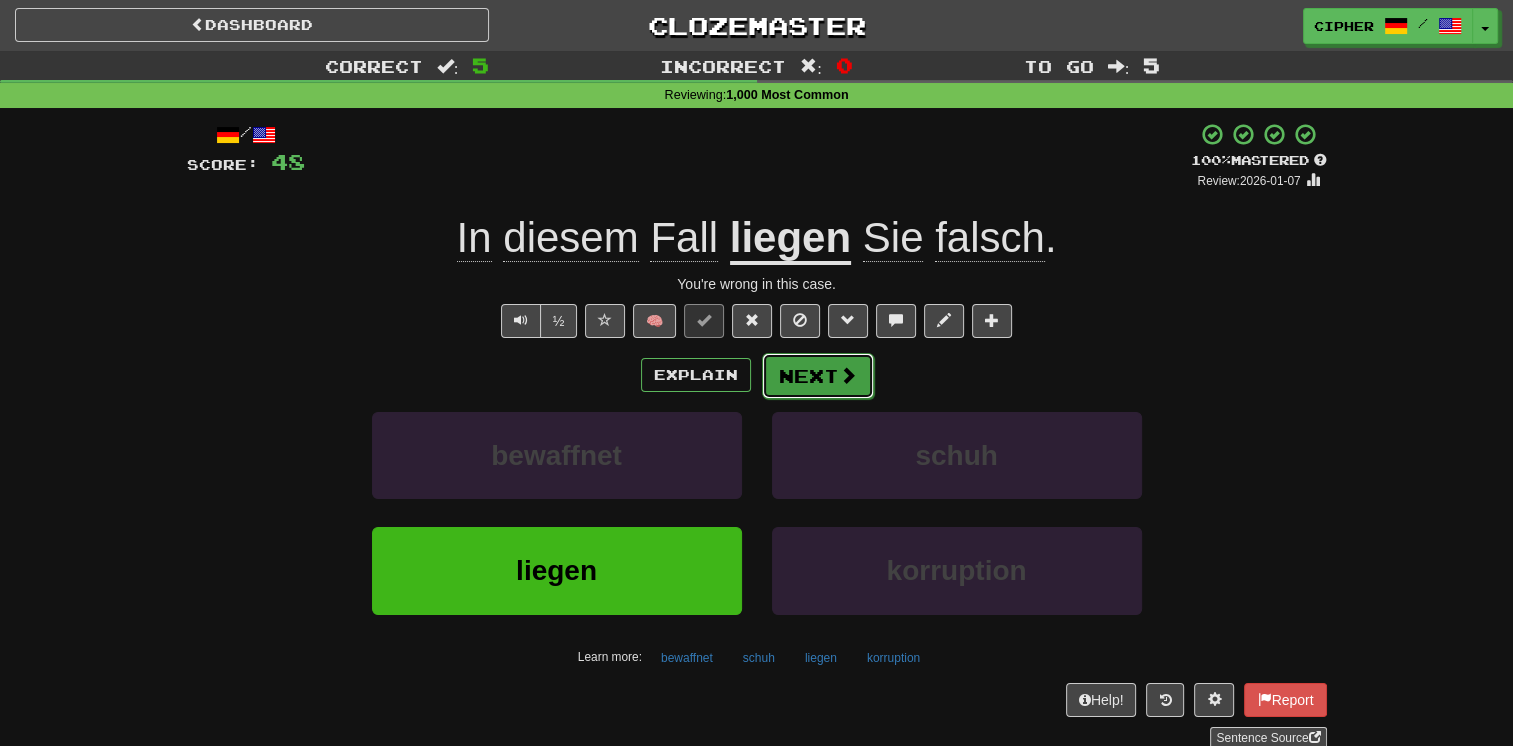click on "Next" at bounding box center [818, 376] 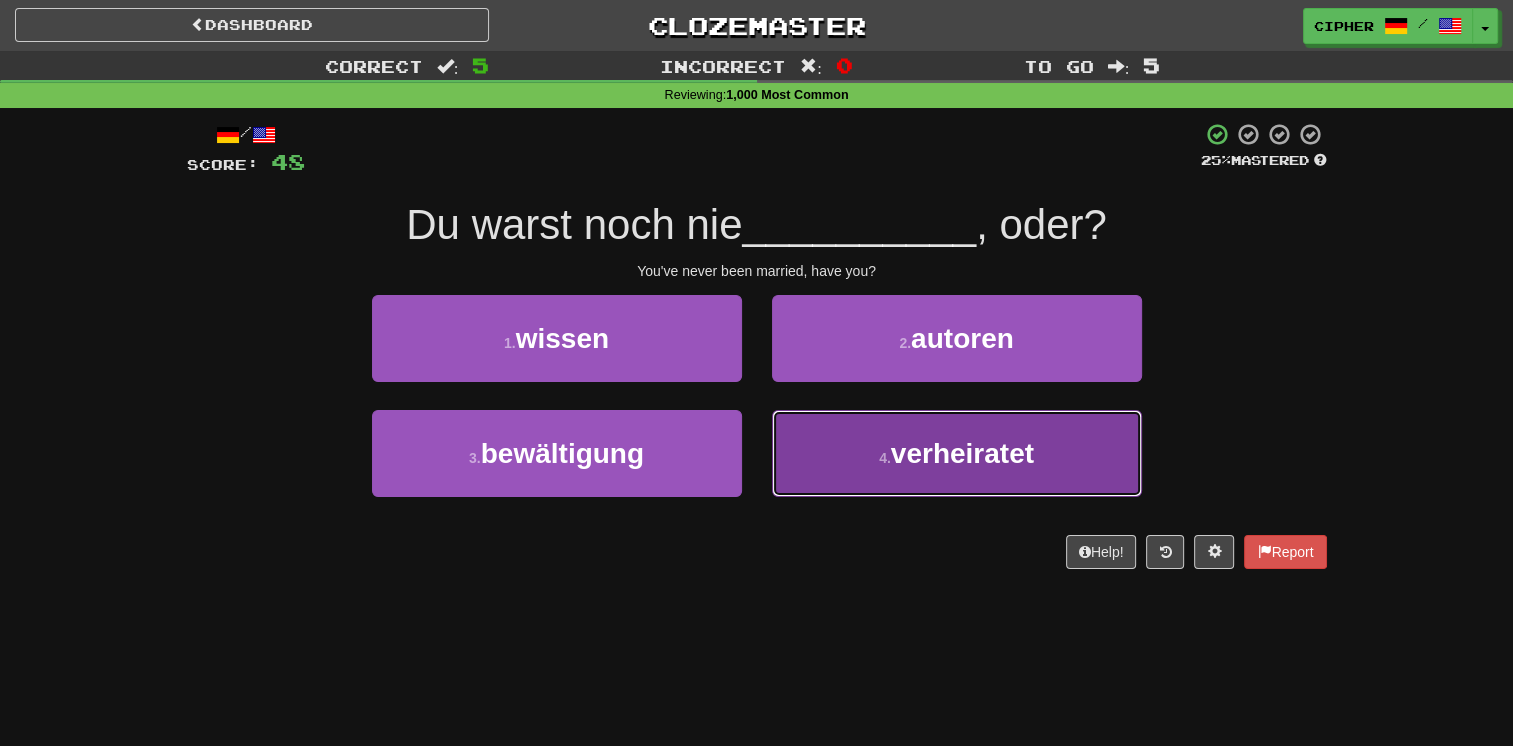 click on "4 .  verheiratet" at bounding box center [957, 453] 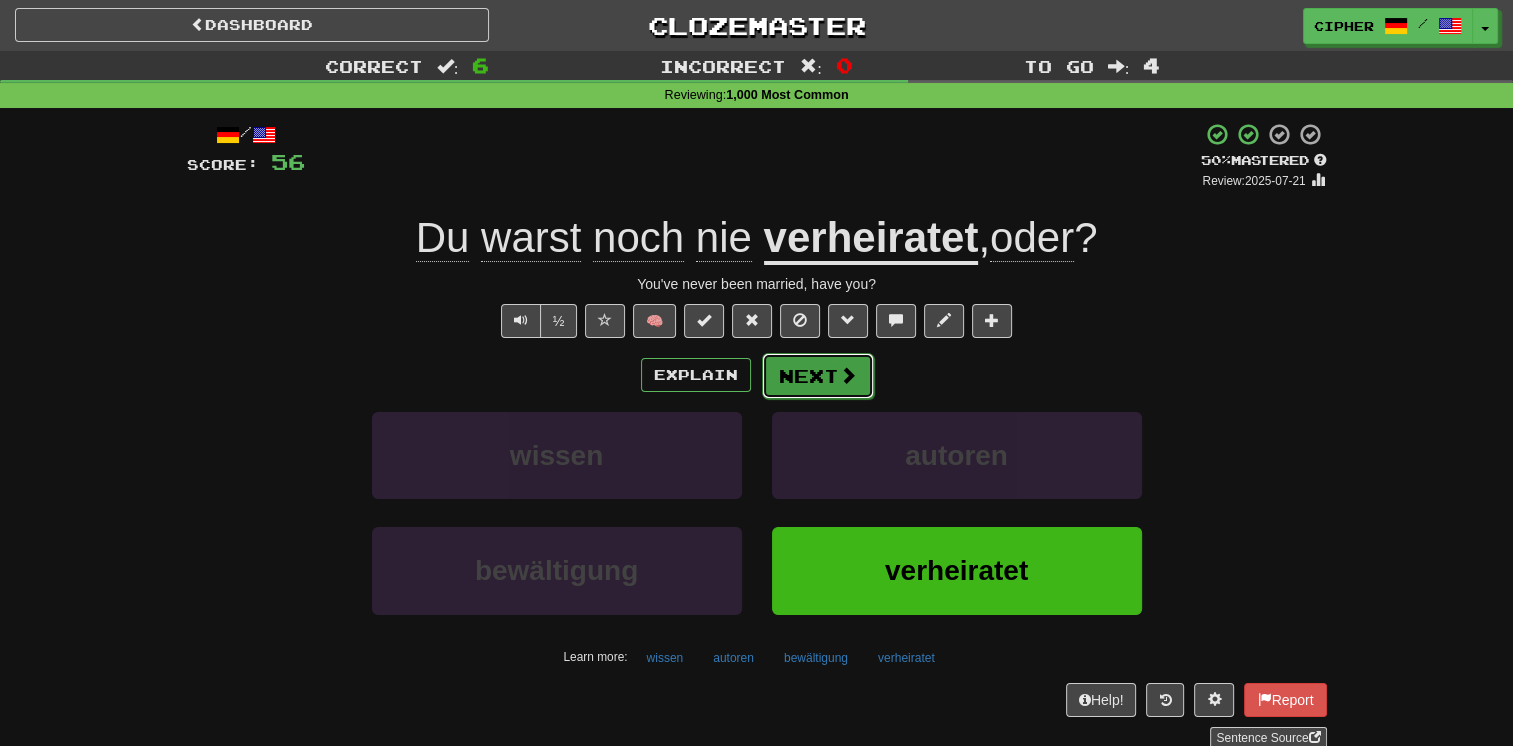 click on "Next" at bounding box center [818, 376] 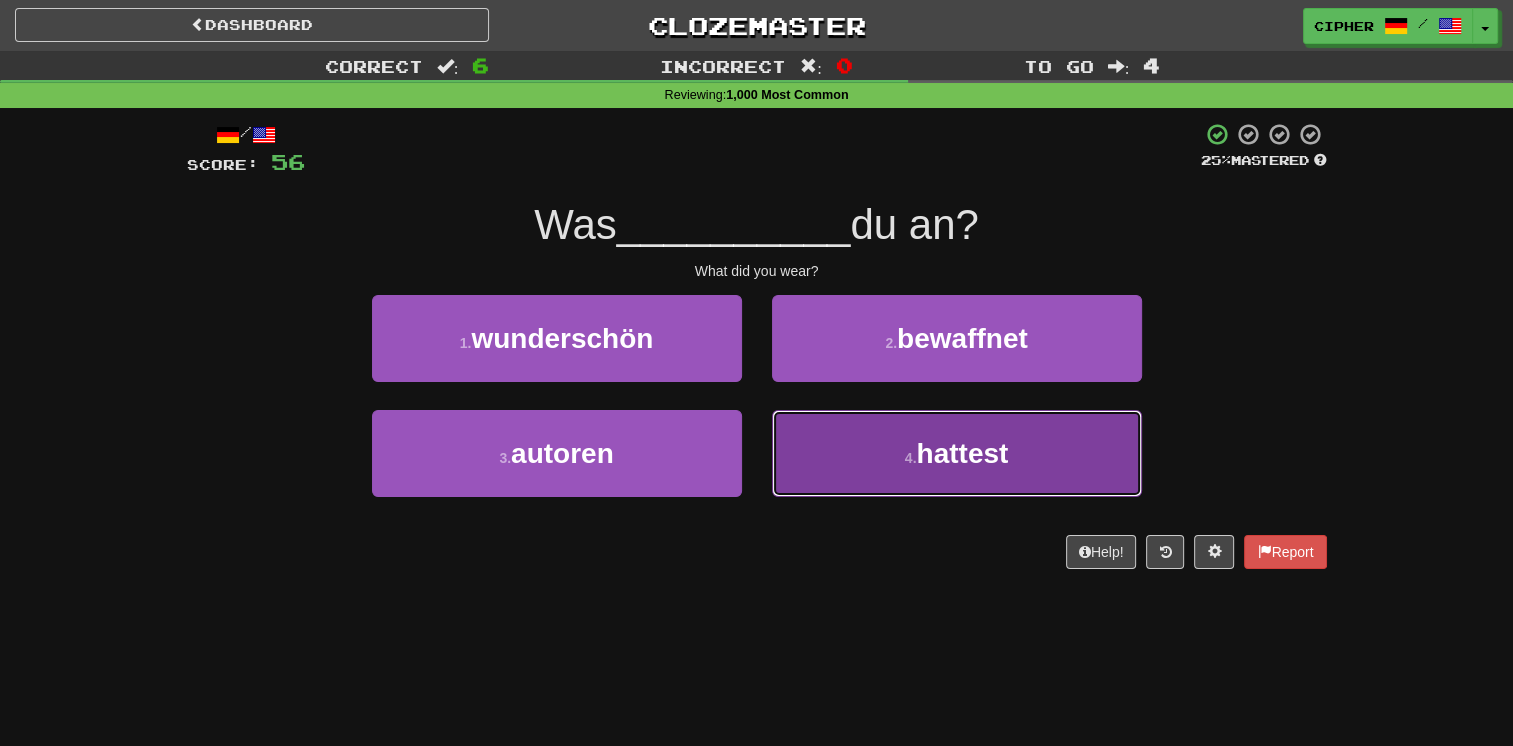 click on "4 .  hattest" at bounding box center [957, 453] 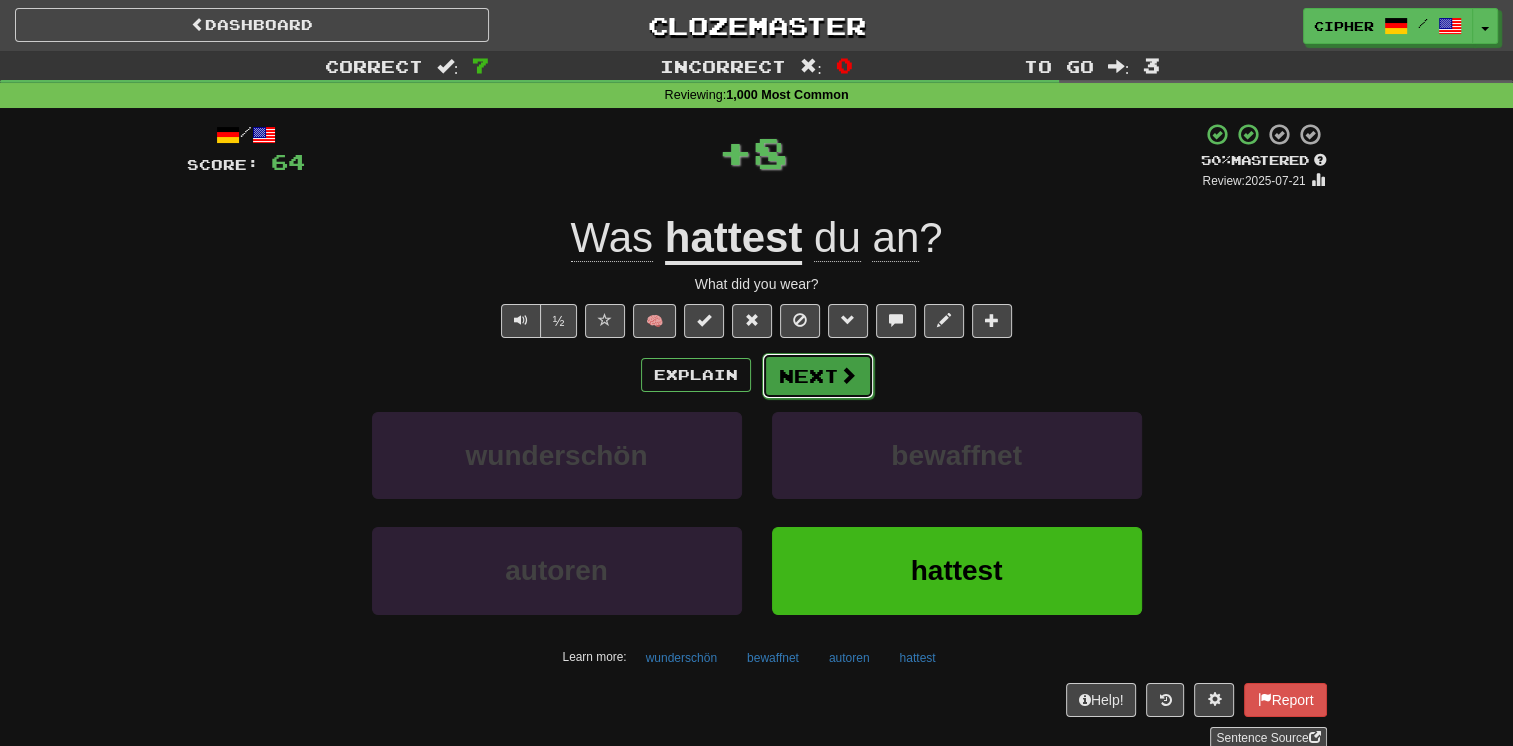 click on "Next" at bounding box center (818, 376) 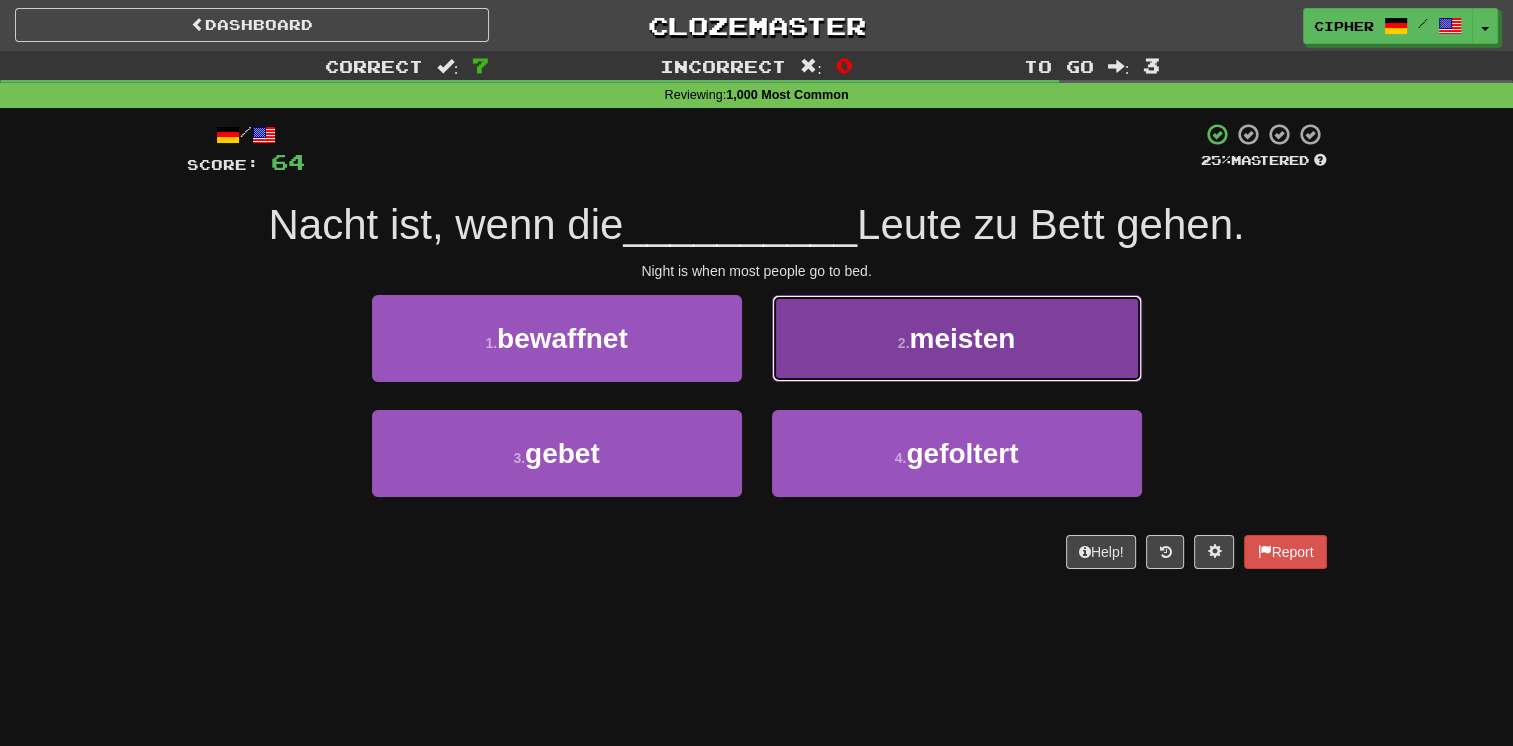click on "2 .  meisten" at bounding box center (957, 338) 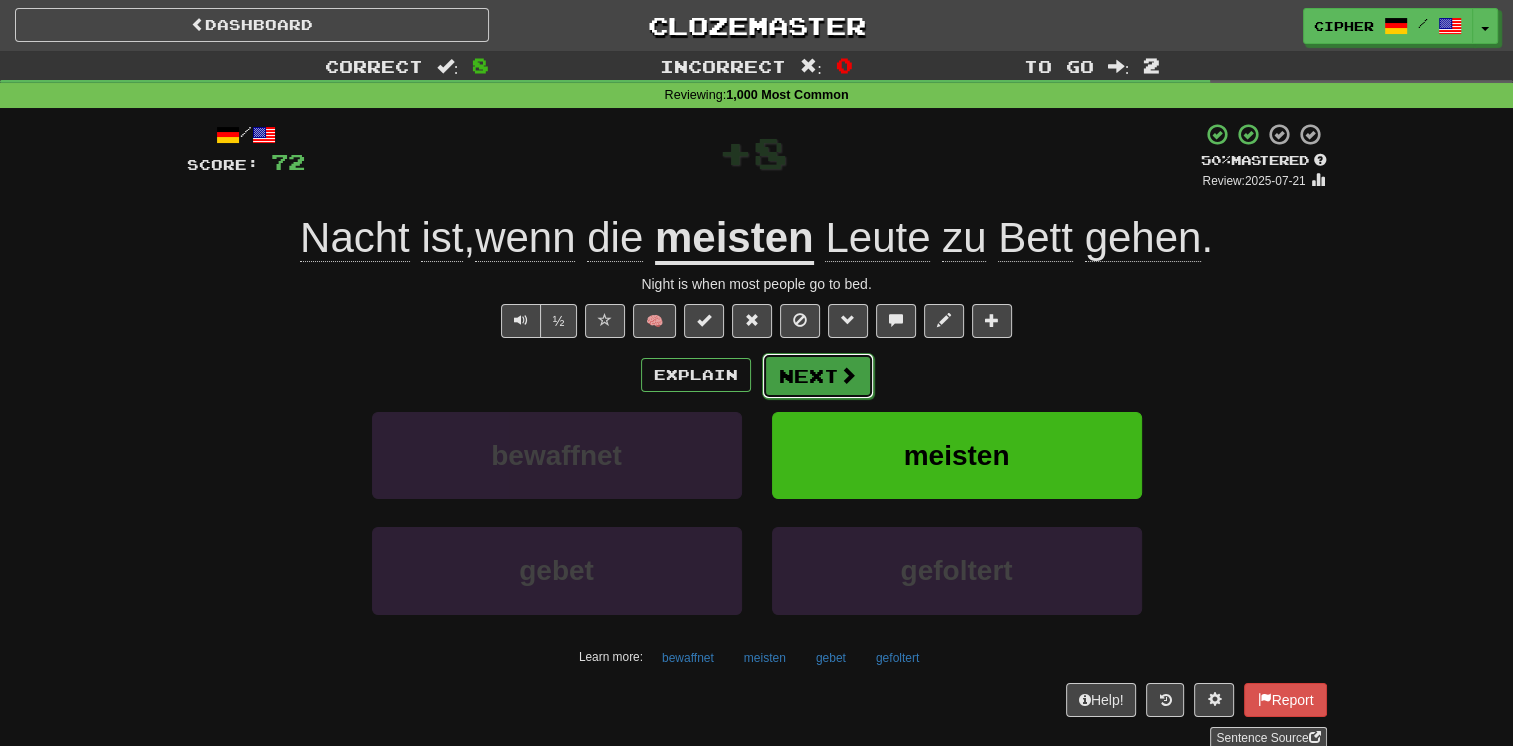 click on "Next" at bounding box center (818, 376) 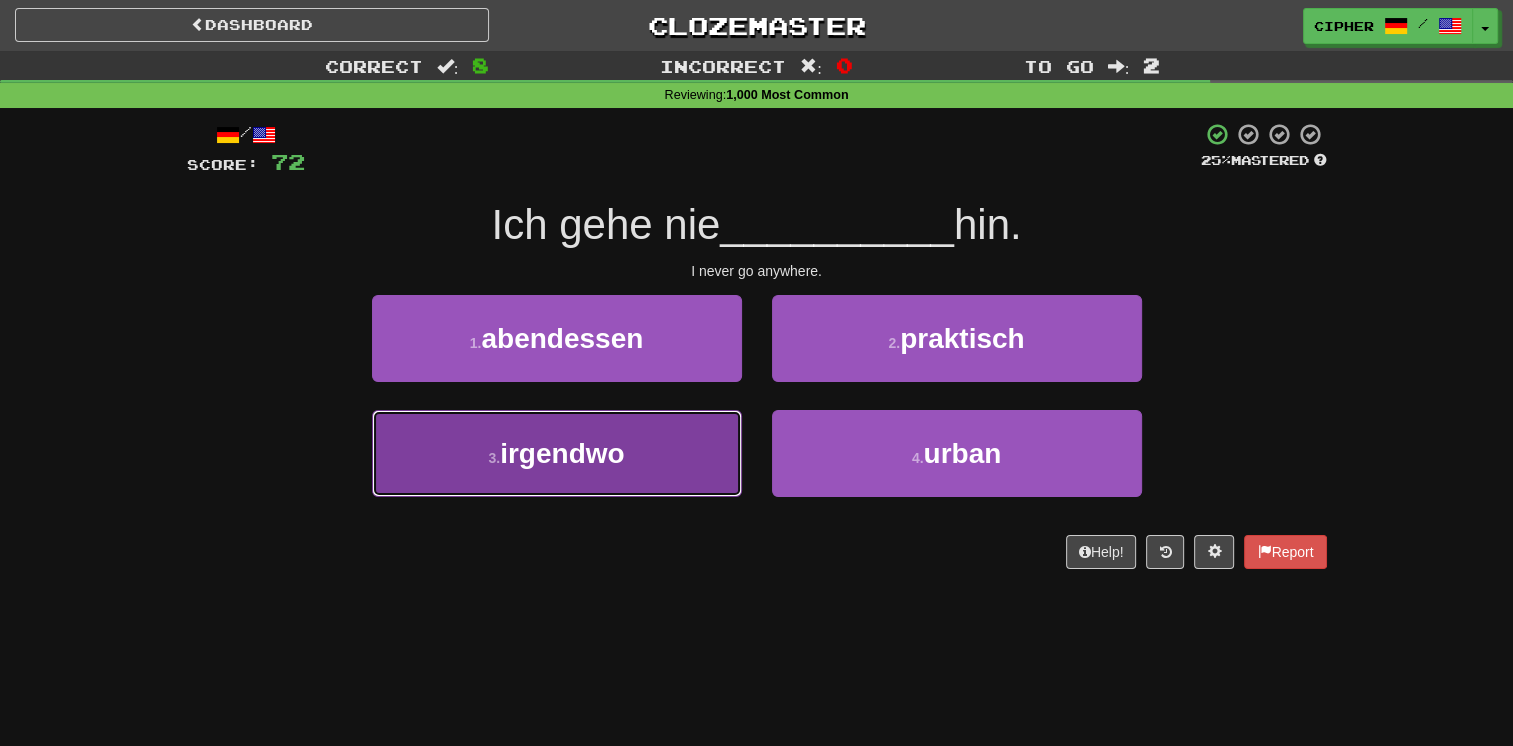 click on "3 .  irgendwo" at bounding box center [557, 453] 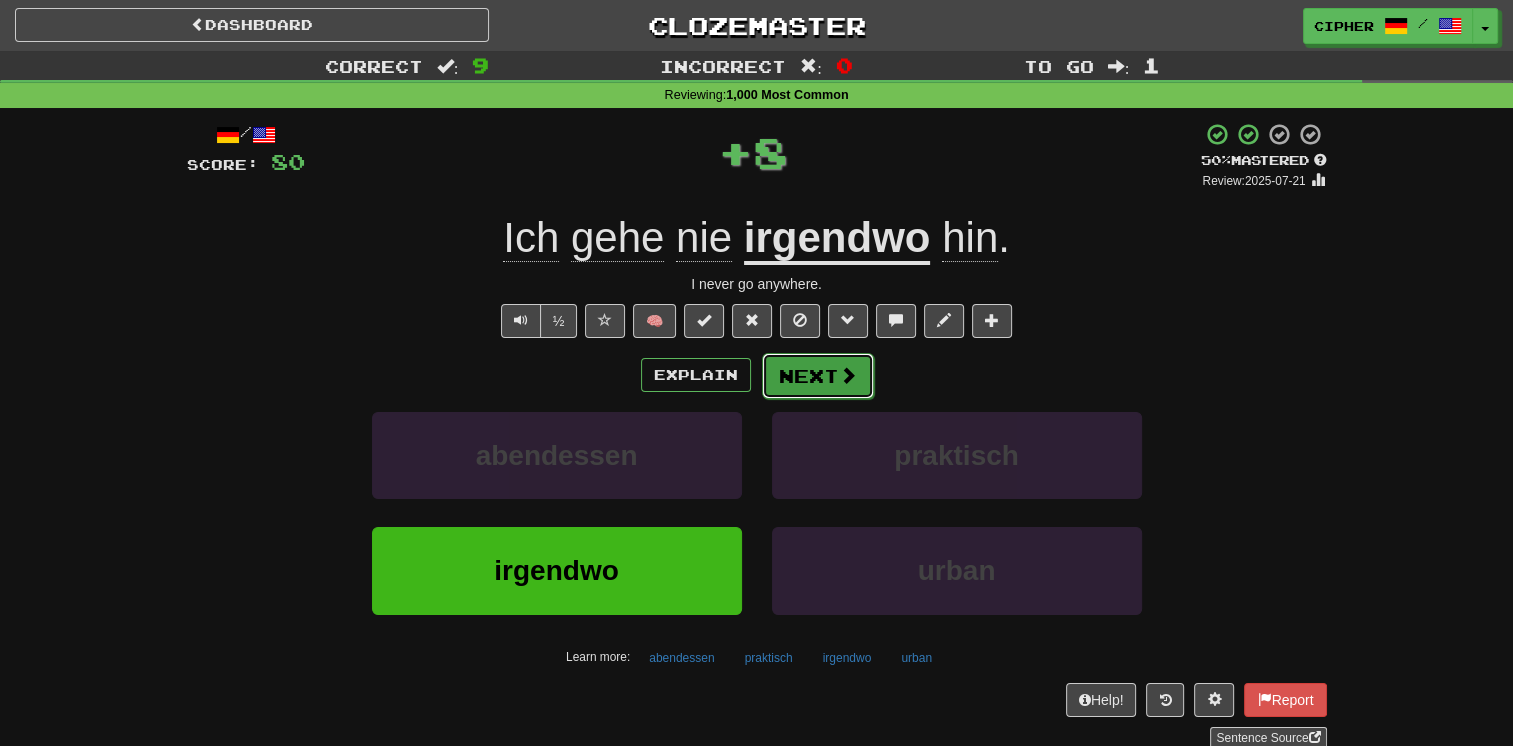 click on "Next" at bounding box center [818, 376] 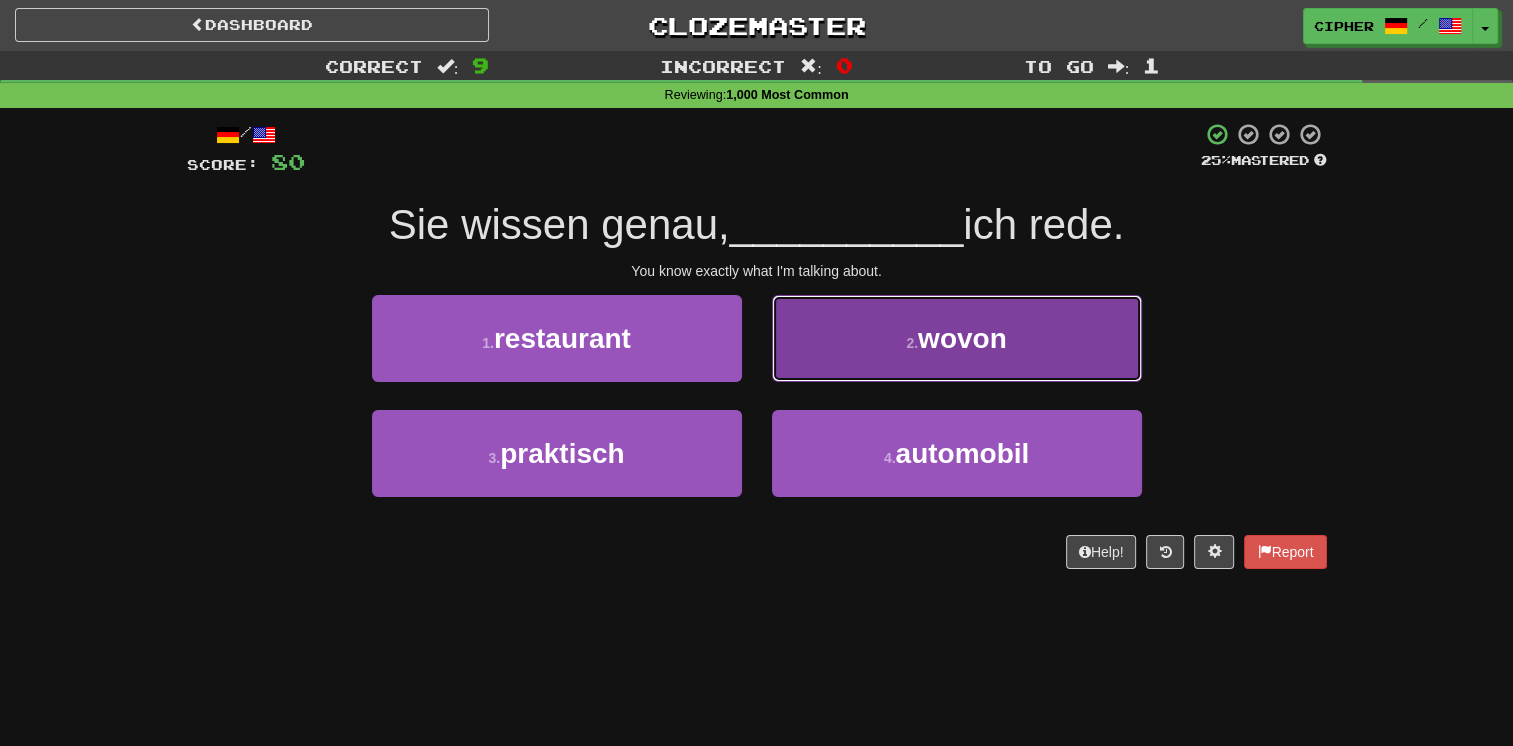 click on "2 .  wovon" at bounding box center [957, 338] 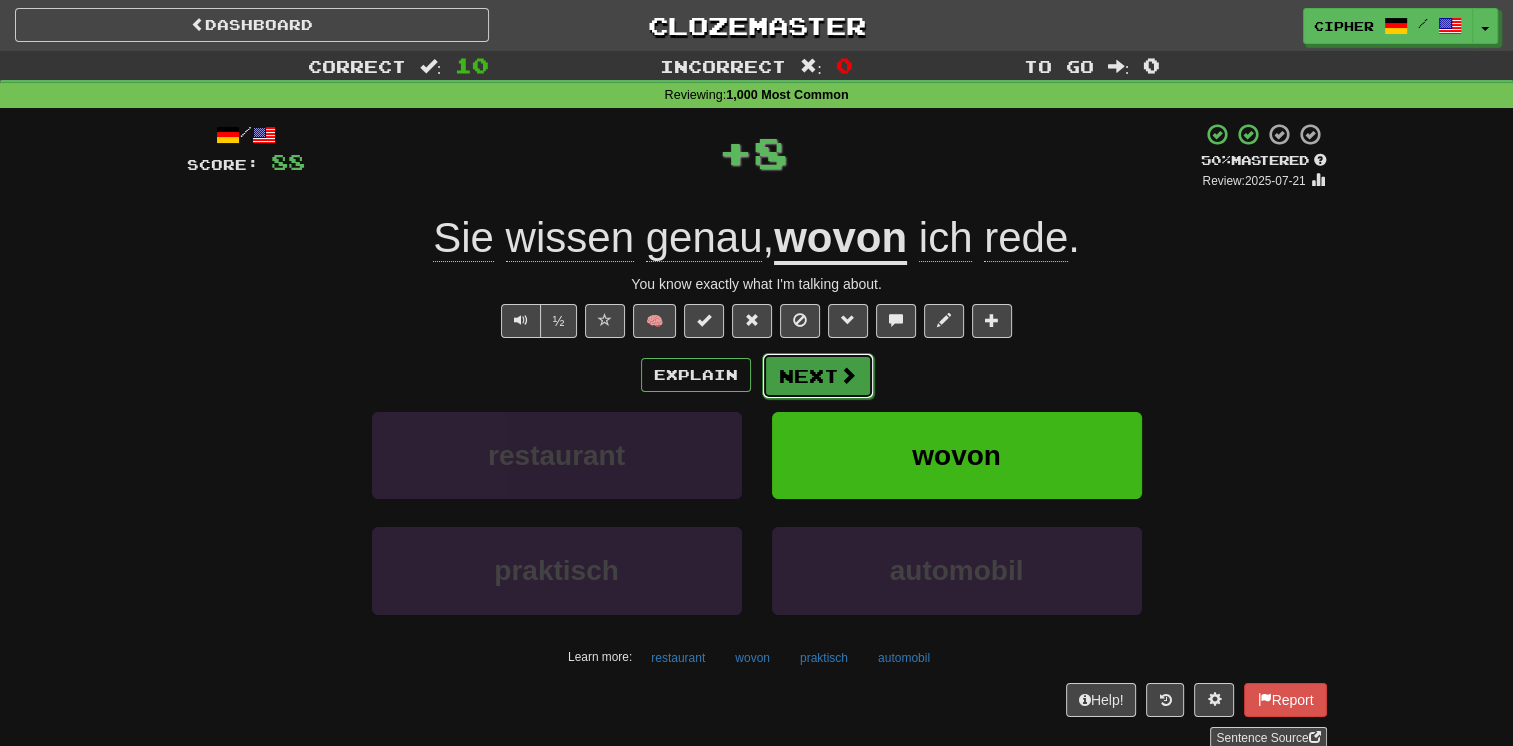 click on "Next" at bounding box center [818, 376] 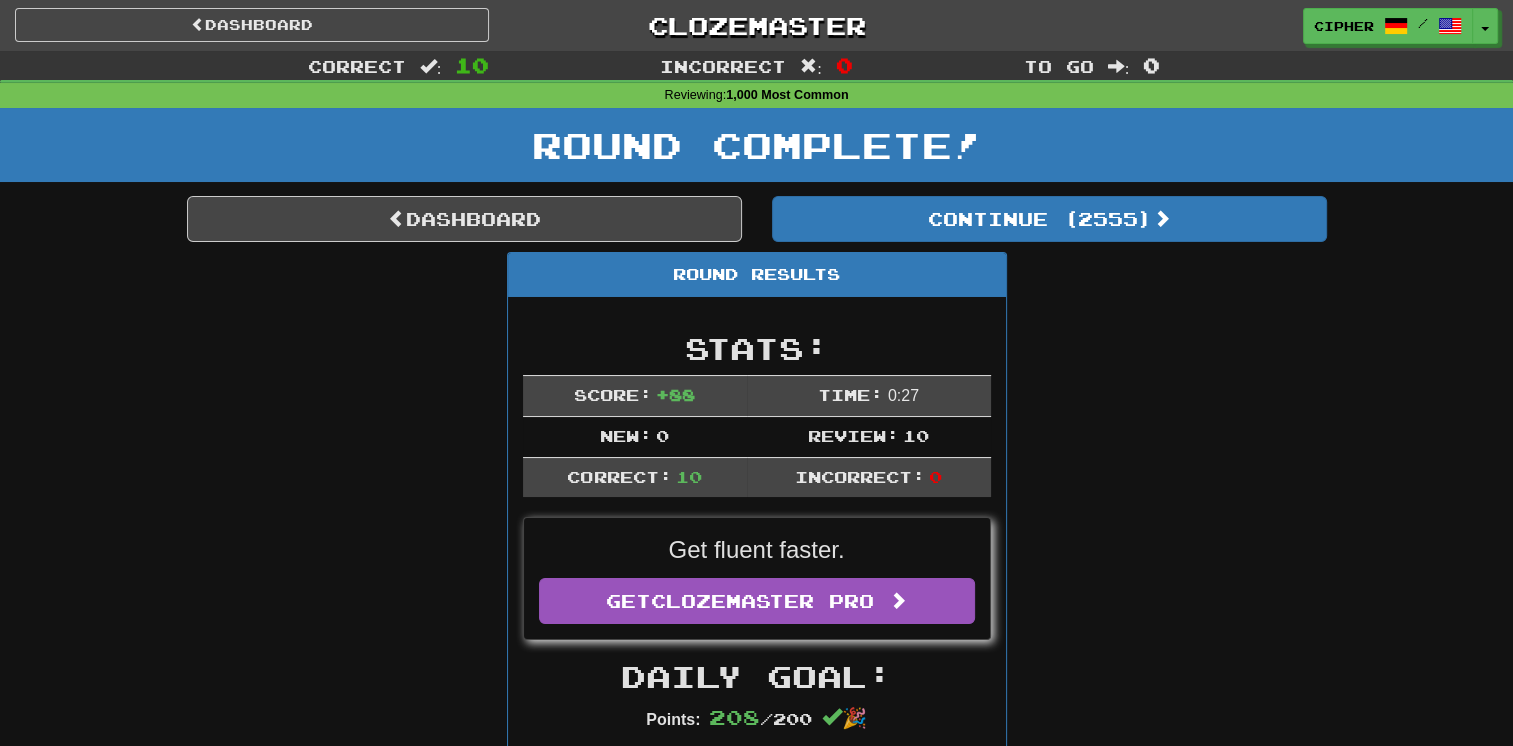 click on "Round Results Stats: Score:   + 88 Time:   0 : 27 New:   0 Review:   10 Correct:   10 Incorrect:   0 Get fluent faster. Get  Clozemaster Pro   Daily Goal: Points:   208  /  200  🎉 Time remaining: 11   Hours Progress: 1,000 Most Common Playing:  2,812  /  4,187 67.16% Mastered:  917  /  4,187 + 1 21.877% 21.901% Ready for Review:  2555  /  Level:  113 2,969  points to level  114  - keep going! Ranked:  424 th  this week ( 8  points to  423 rd ) Sentences:  Report Er glaubt jedes meiner  Worte . He believes every word I say.  Report Es gibt nichts auf der Welt, von dem wir nicht etwas  lernen  könnten. There is nothing in the world from which we can't learn something.  Report Es ist ihnen  kalt . They're cold.  Report Sie wollte nicht mehr  kämpfen . She didn't want to fight any more.  Report In diesem Fall  liegen  Sie falsch. You're wrong in this case.  Report Du warst noch nie  verheiratet , oder? You've never been married, have you?  Report Was  hattest  du an? What did you wear?  Report meisten  hin." at bounding box center [757, 1307] 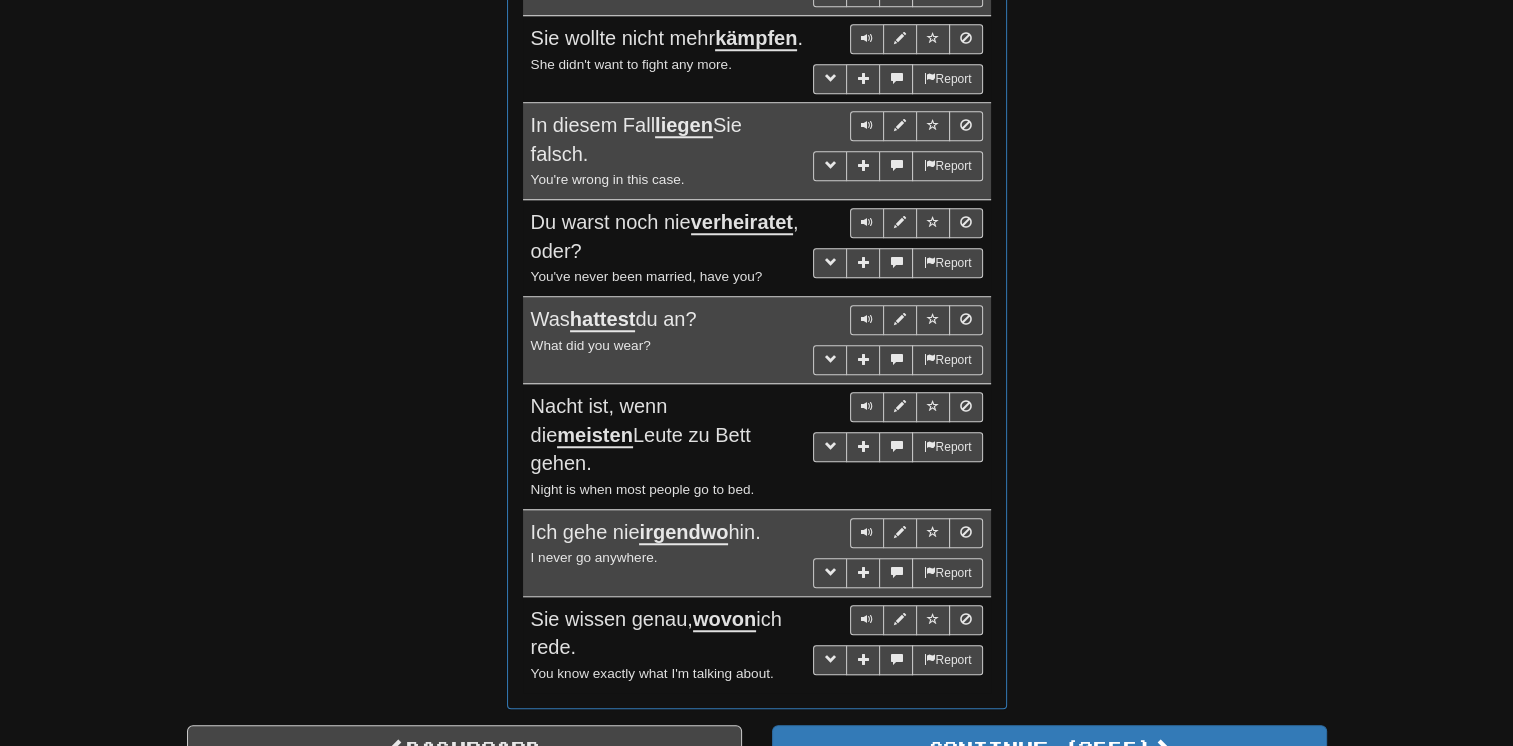 scroll, scrollTop: 1640, scrollLeft: 0, axis: vertical 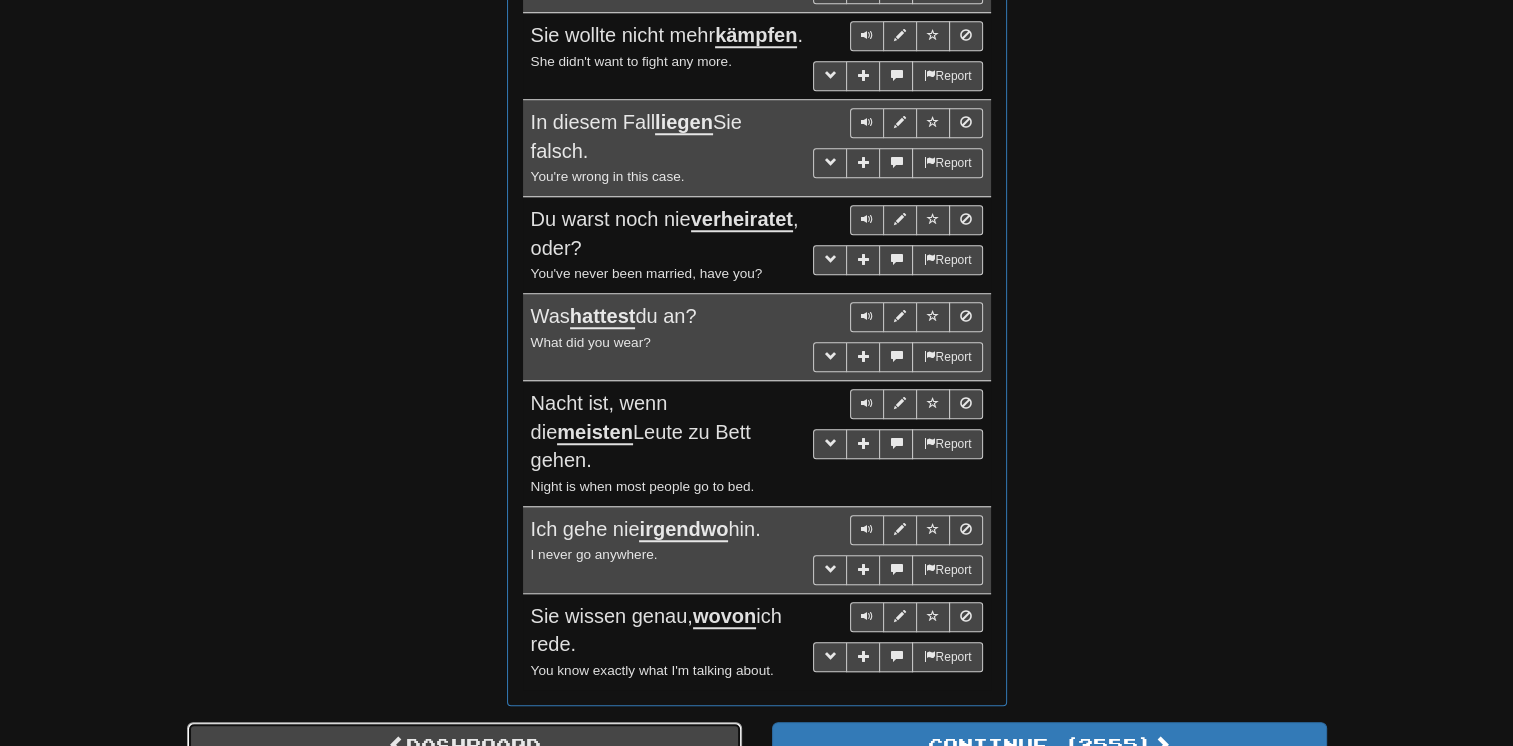 click on "Dashboard" at bounding box center (464, 745) 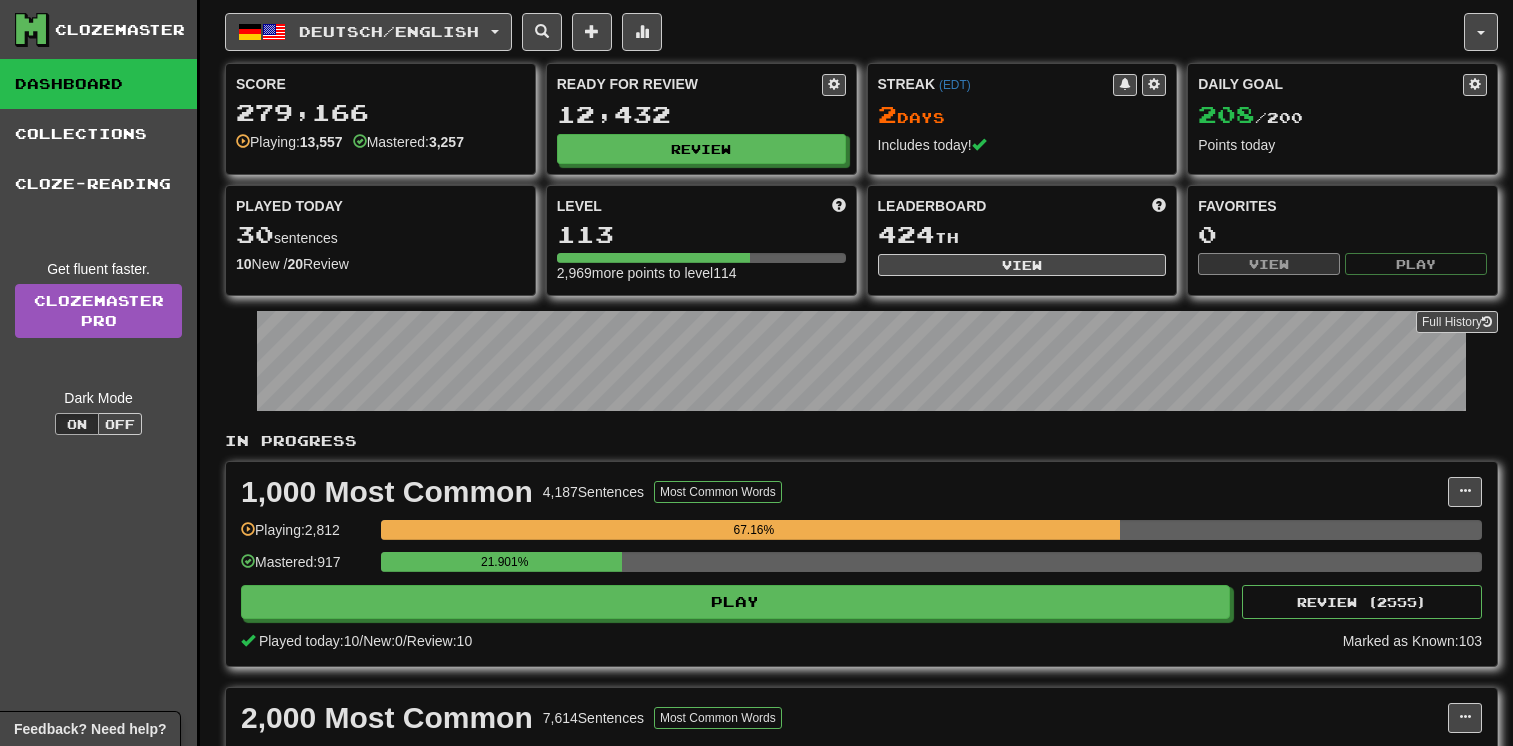 scroll, scrollTop: 0, scrollLeft: 0, axis: both 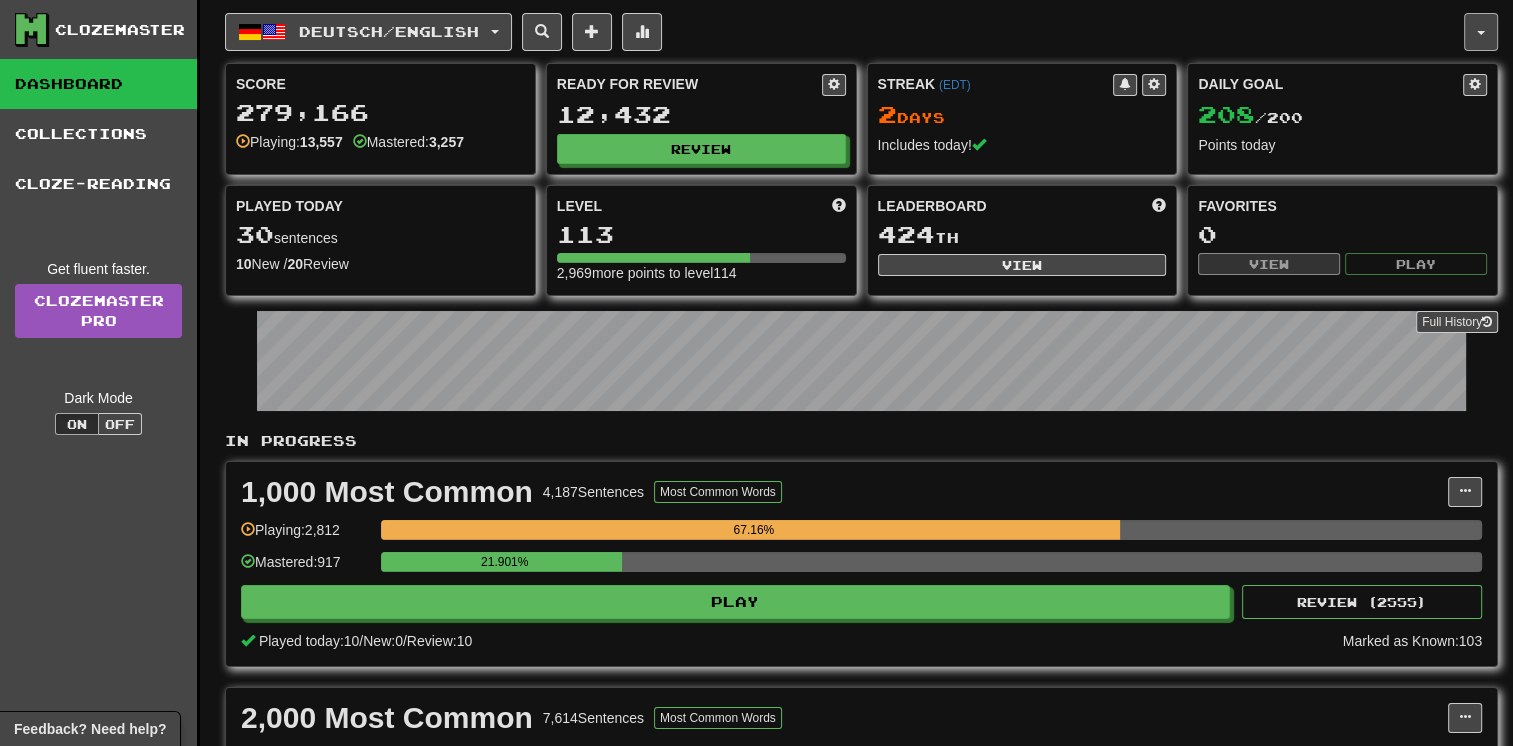 click at bounding box center (1481, 33) 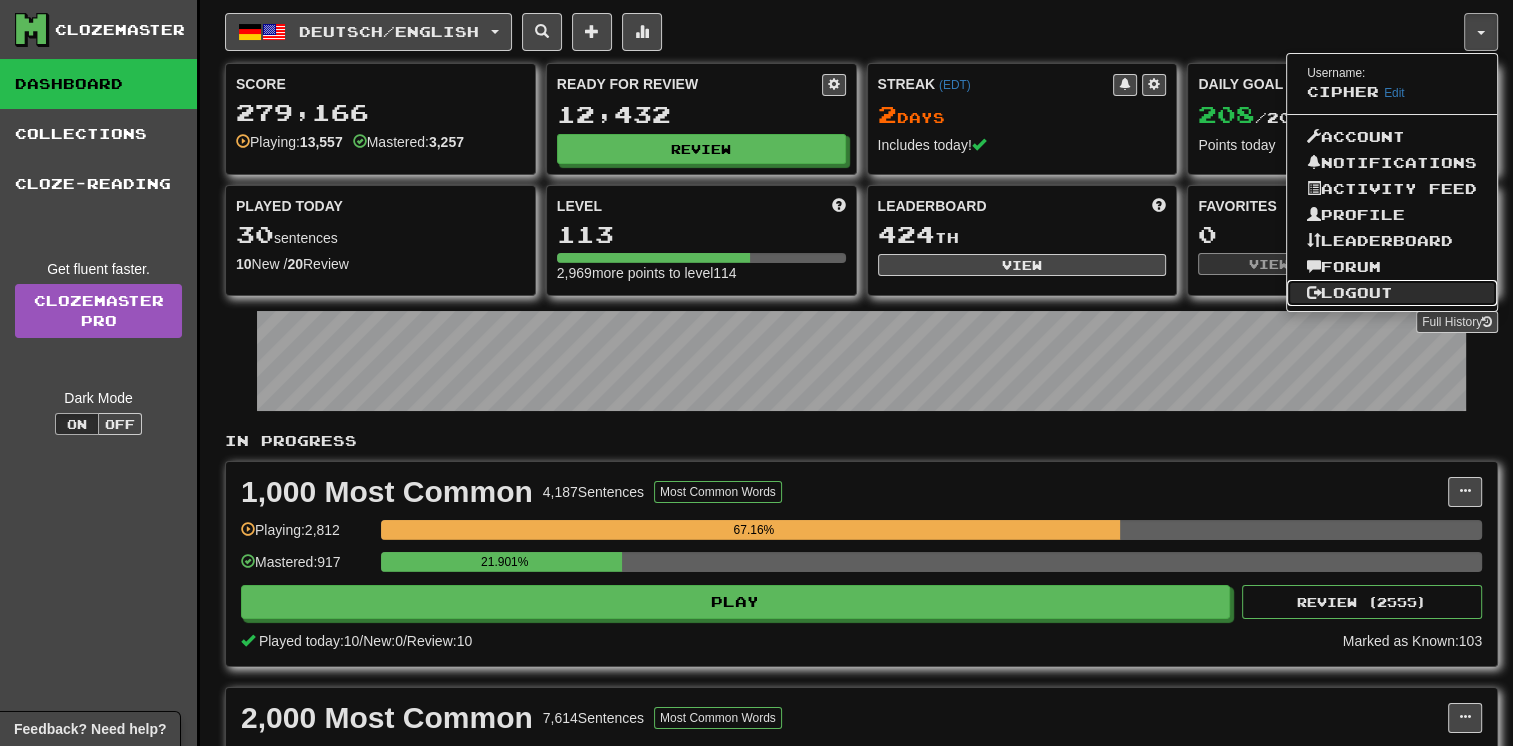click on "Logout" at bounding box center [1392, 293] 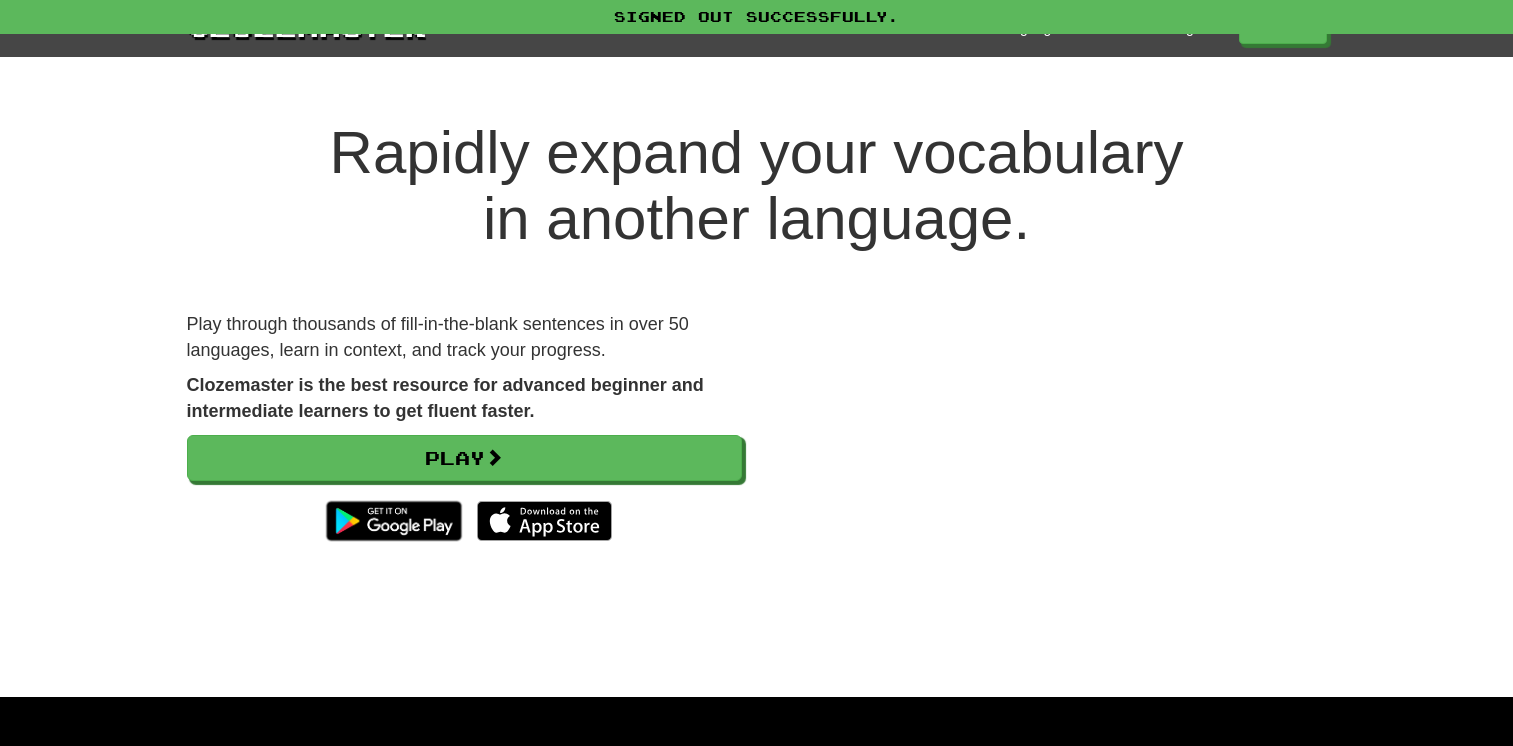 scroll, scrollTop: 0, scrollLeft: 0, axis: both 